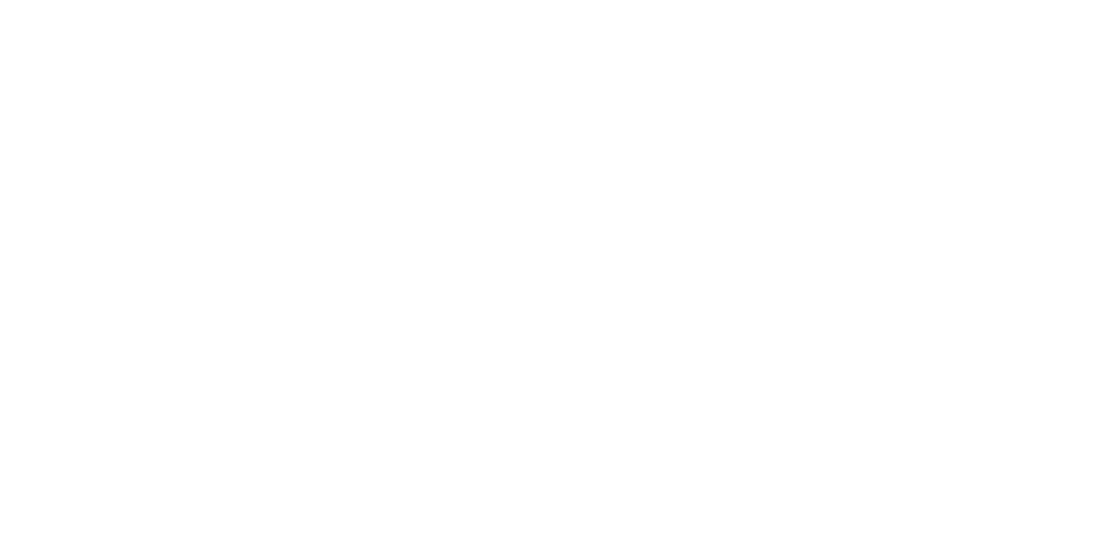 scroll, scrollTop: 0, scrollLeft: 0, axis: both 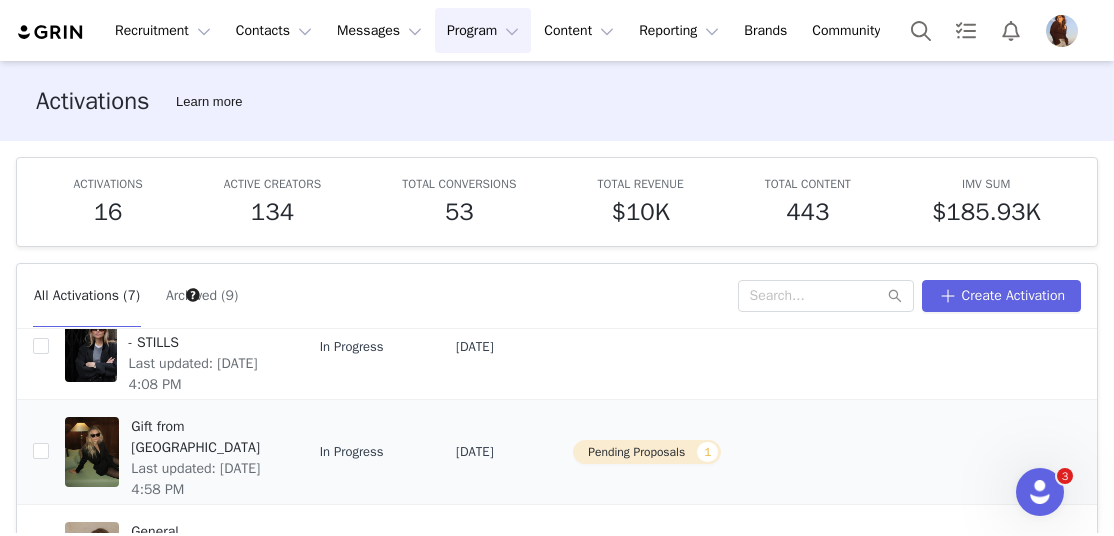 click on "Gift from [GEOGRAPHIC_DATA]" at bounding box center [203, 437] 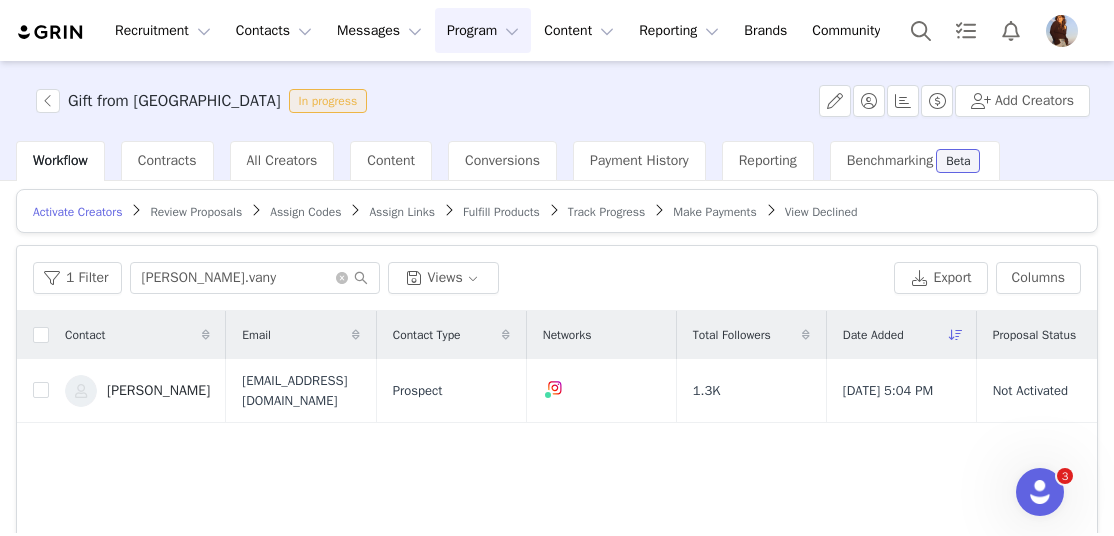 scroll, scrollTop: 12, scrollLeft: 0, axis: vertical 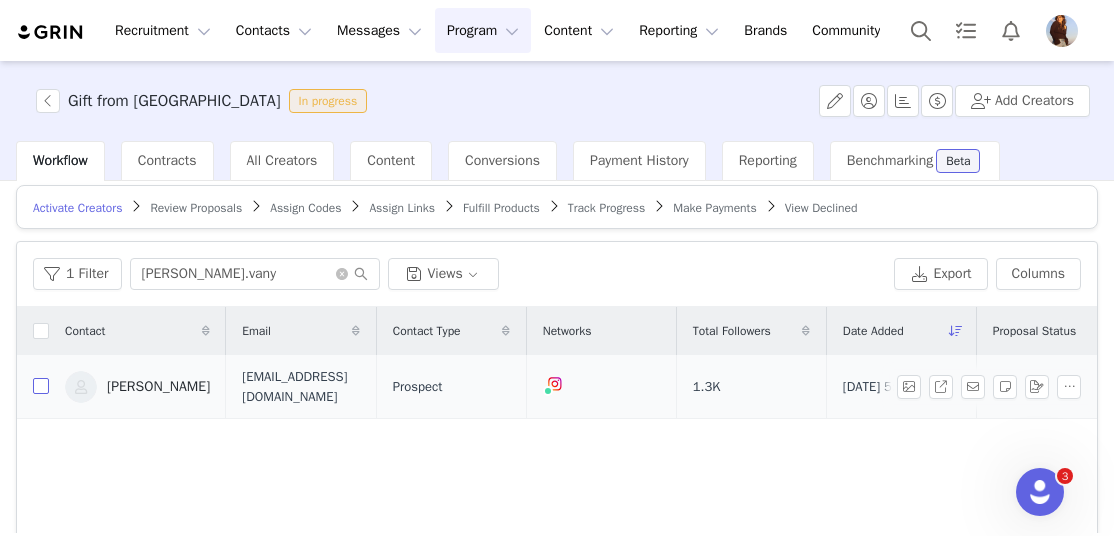 click at bounding box center (41, 386) 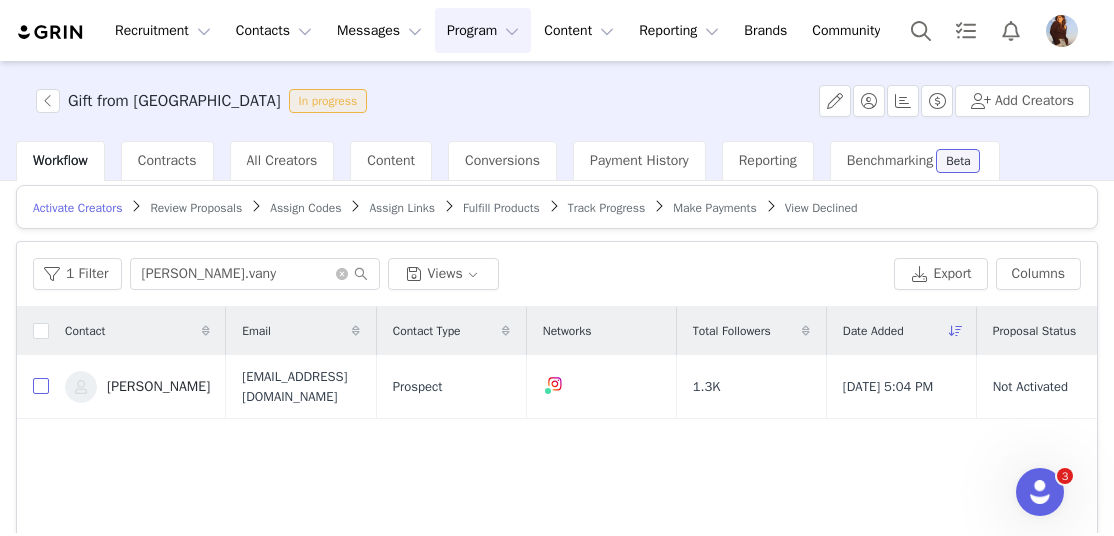 checkbox on "true" 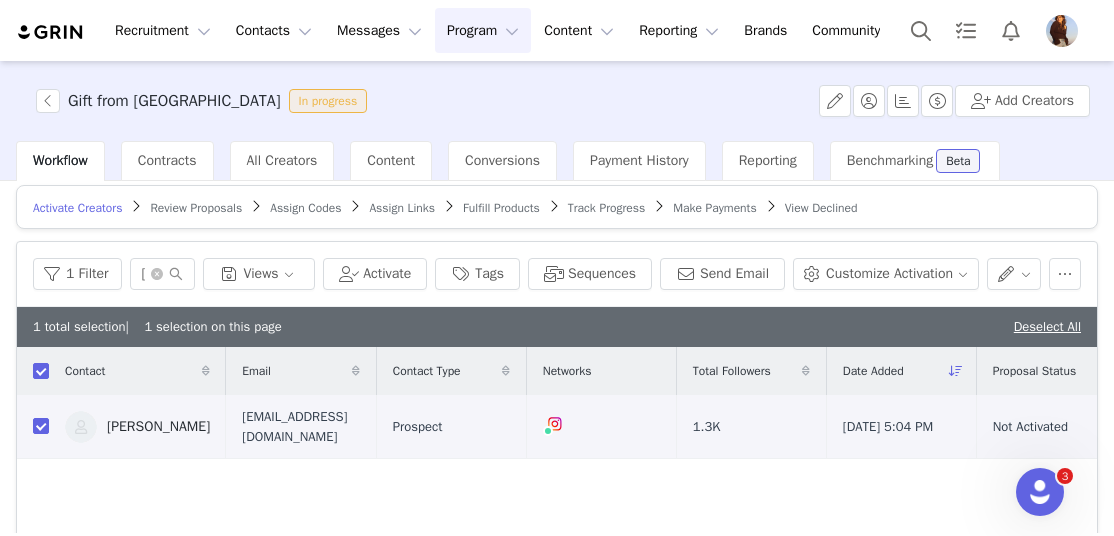 click on "Review Proposals" at bounding box center (196, 208) 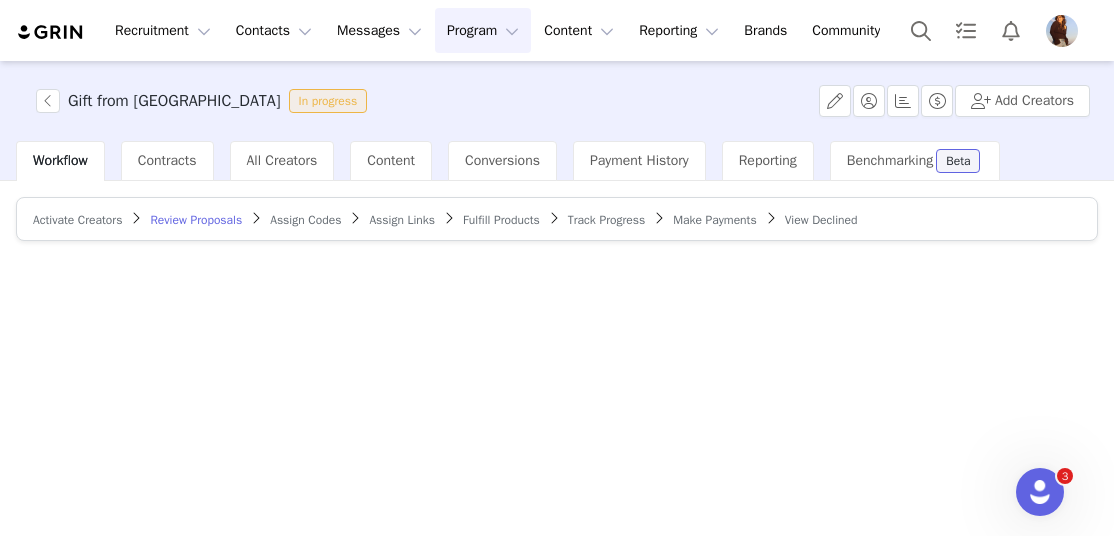 scroll, scrollTop: 0, scrollLeft: 0, axis: both 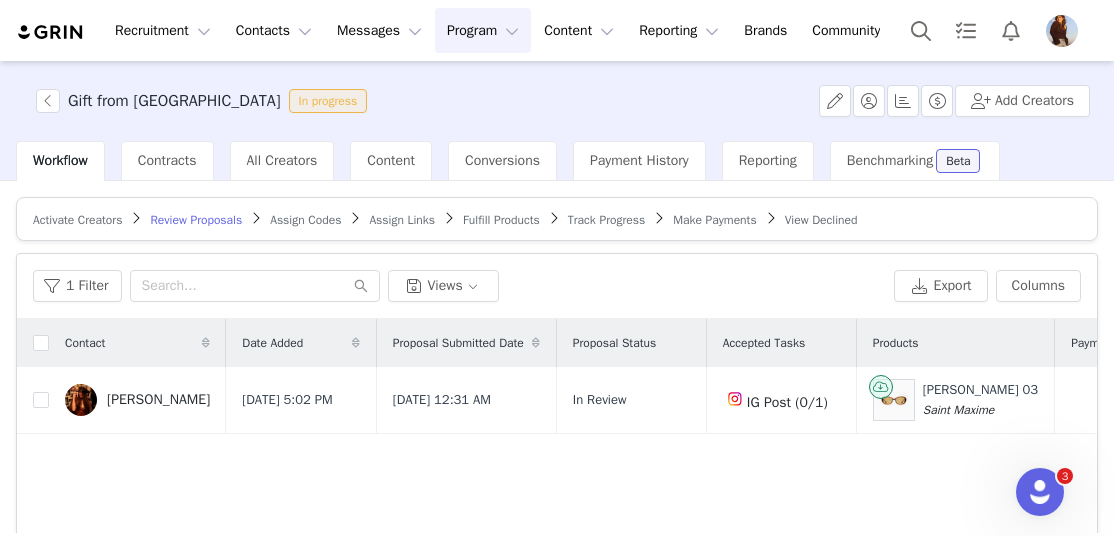 click on "Activate Creators" at bounding box center (77, 220) 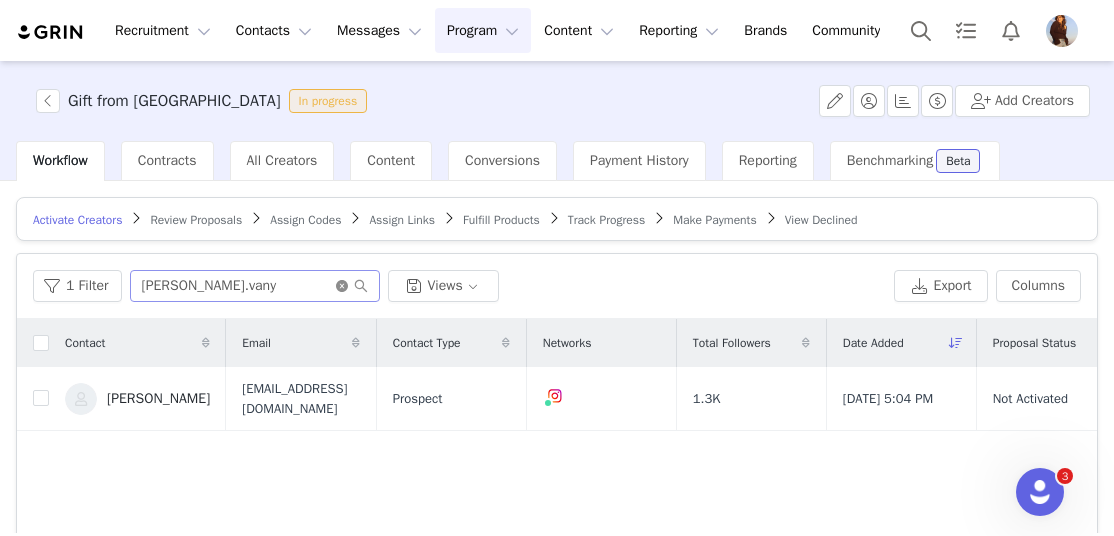 click 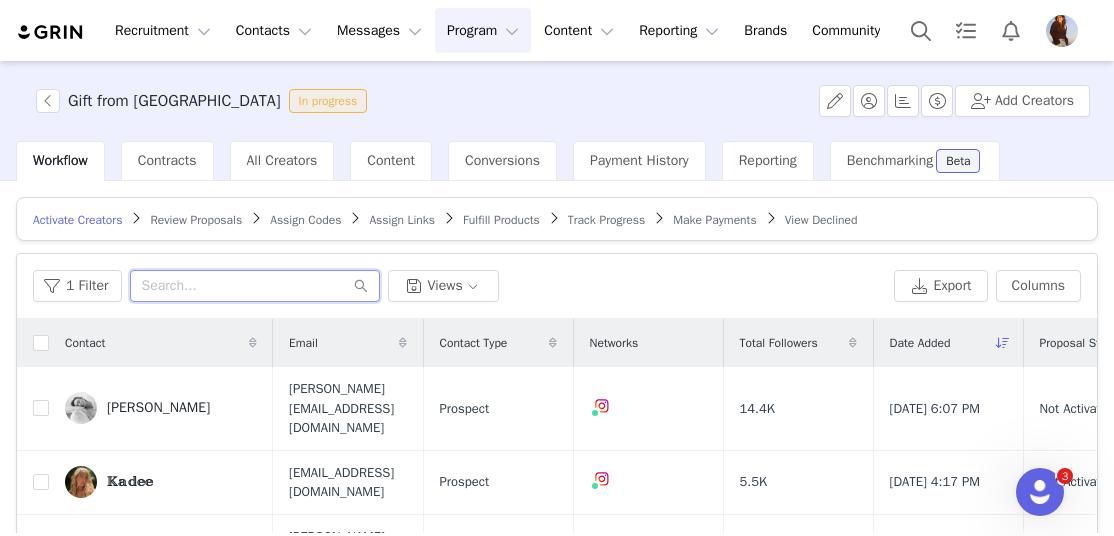 click at bounding box center [255, 286] 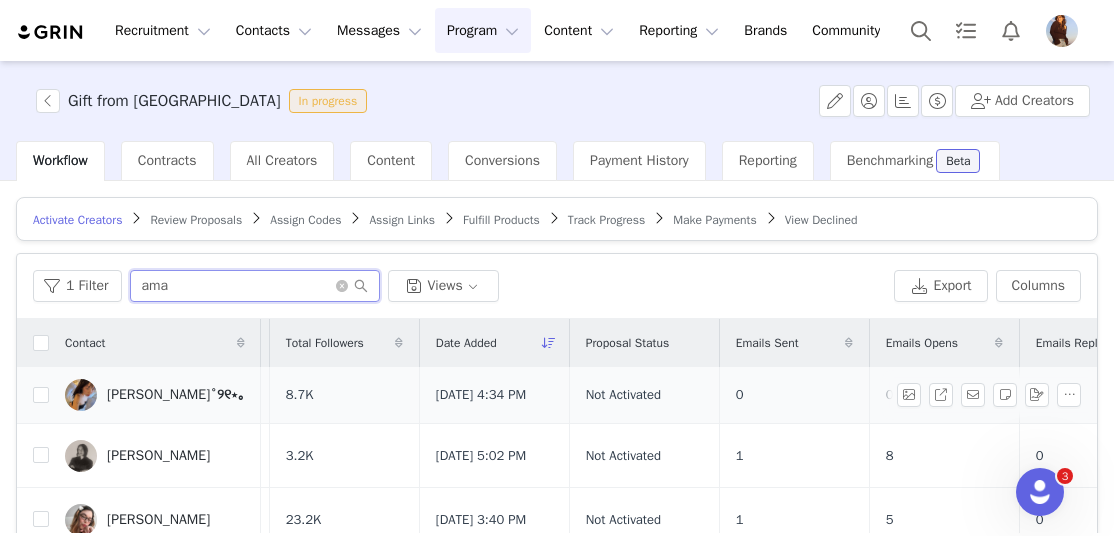 scroll, scrollTop: 0, scrollLeft: 444, axis: horizontal 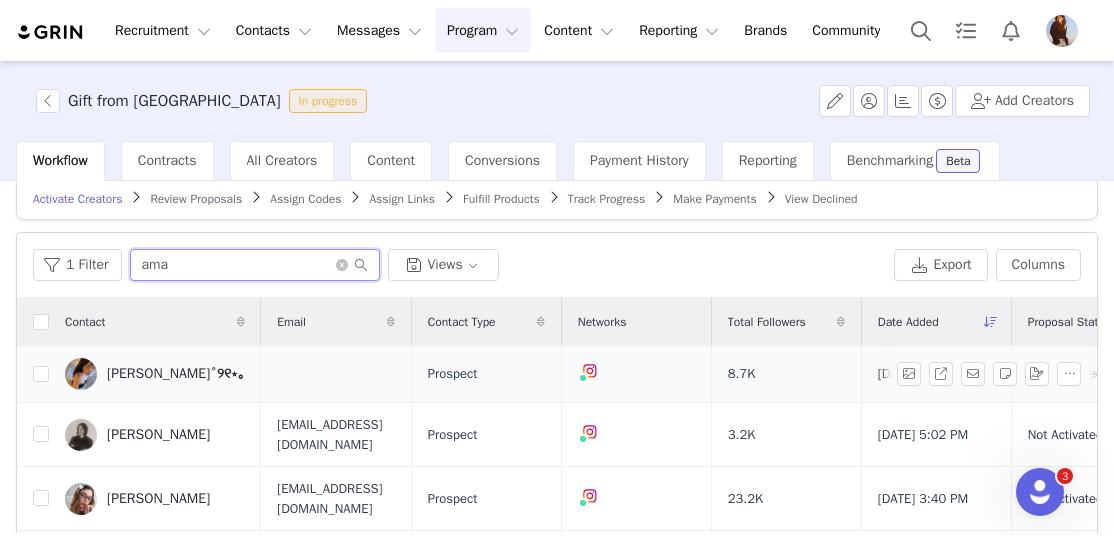type on "ama" 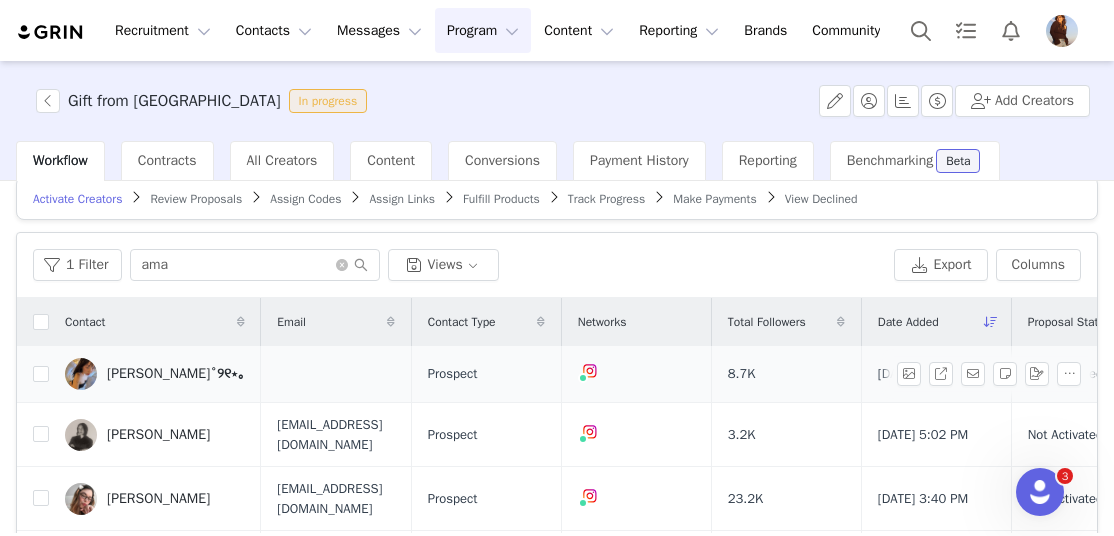 click on "[PERSON_NAME]˚୨୧⋆｡" at bounding box center (176, 374) 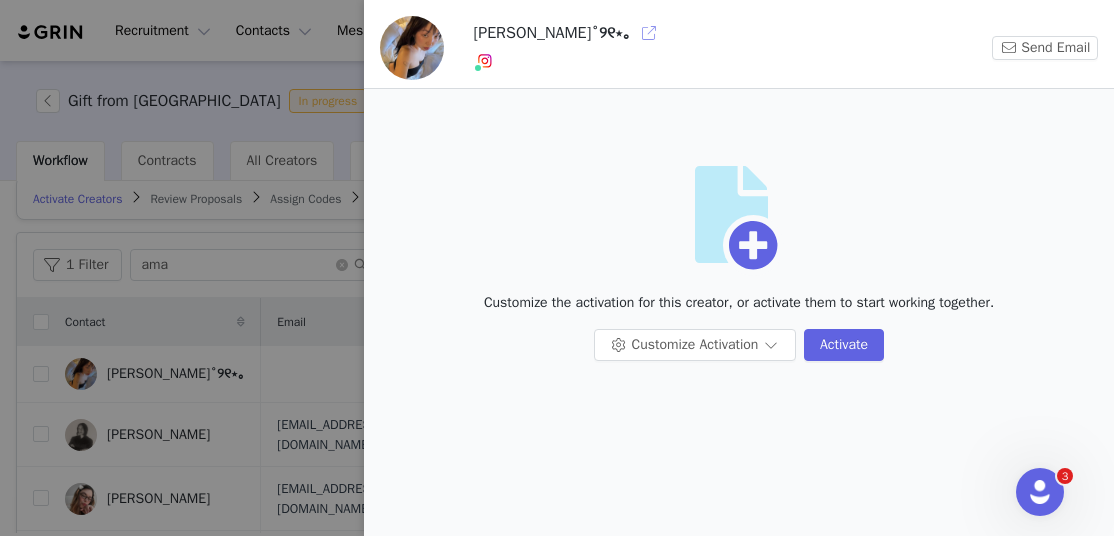 click at bounding box center (649, 33) 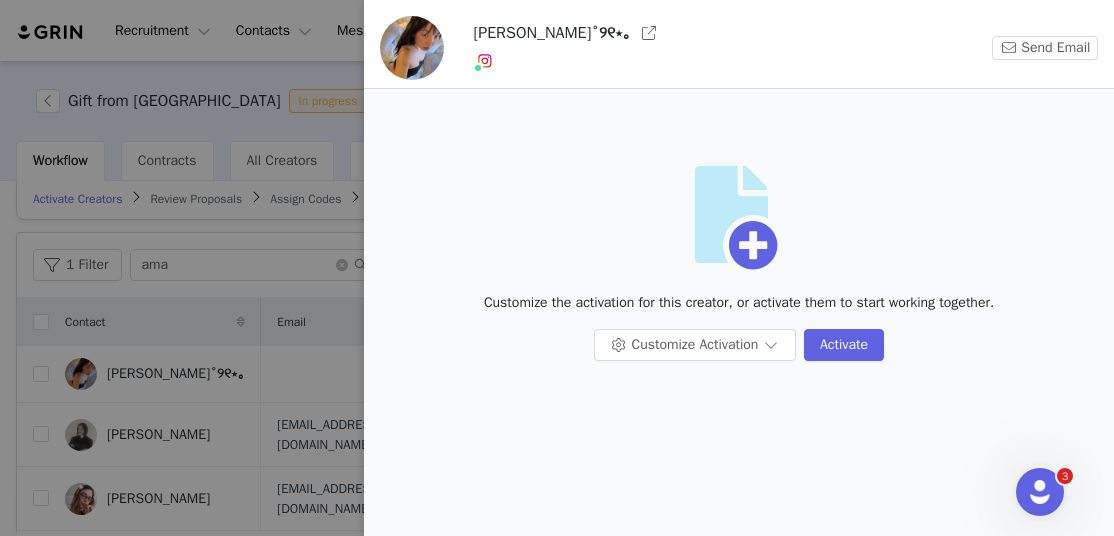 click at bounding box center [557, 268] 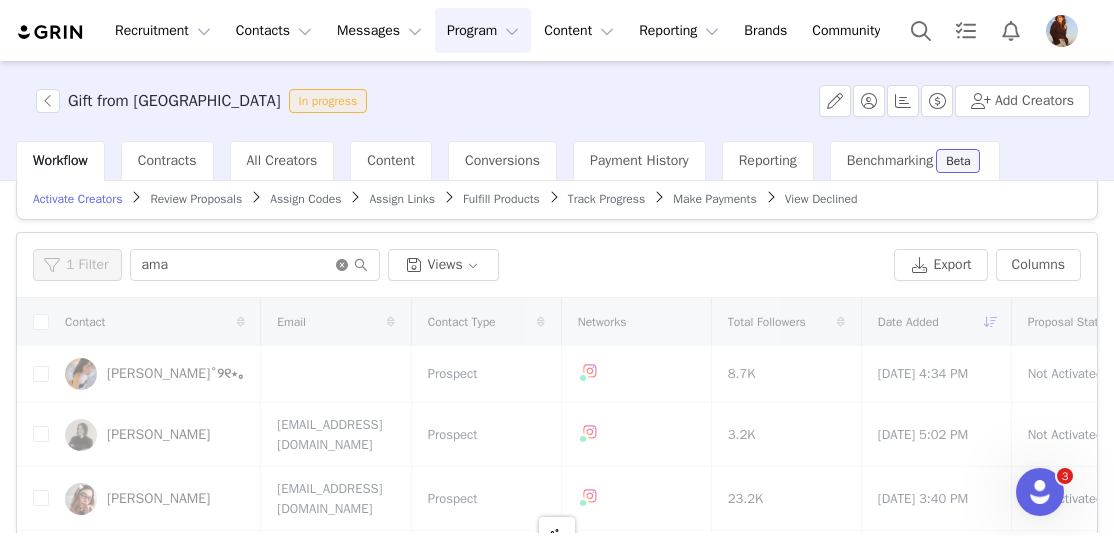 click 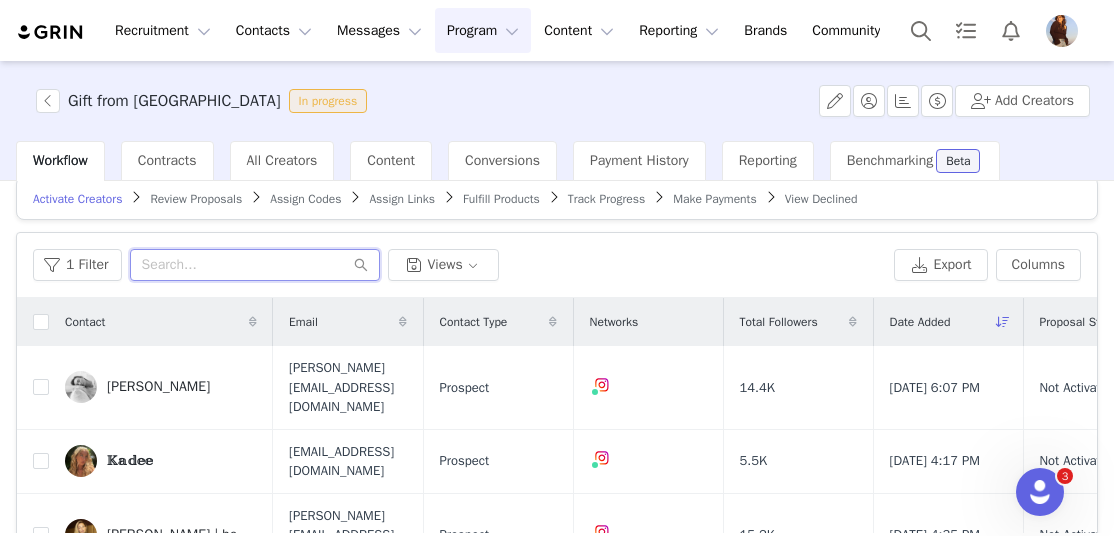 click at bounding box center [255, 265] 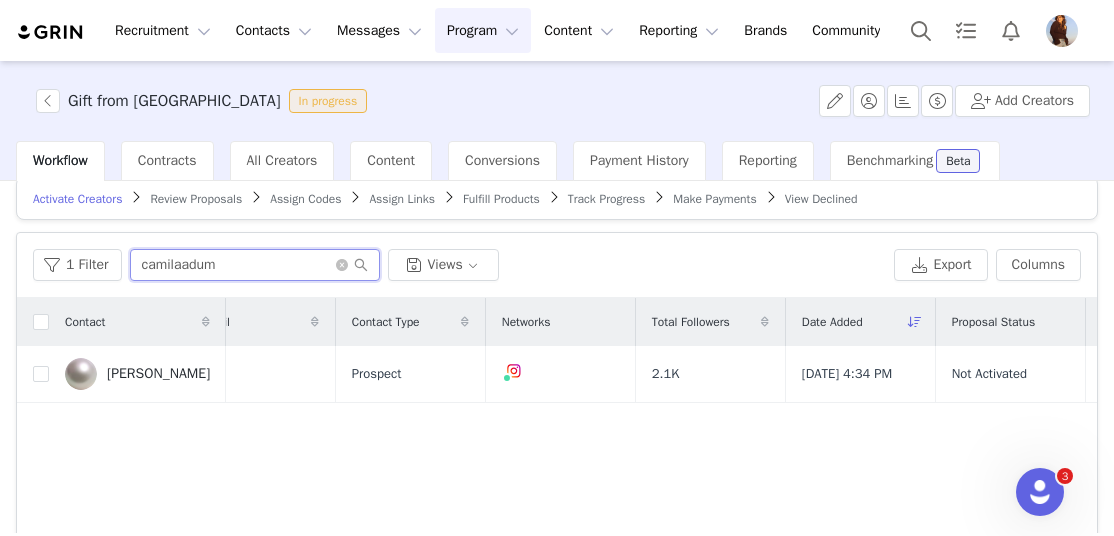 scroll, scrollTop: 0, scrollLeft: 0, axis: both 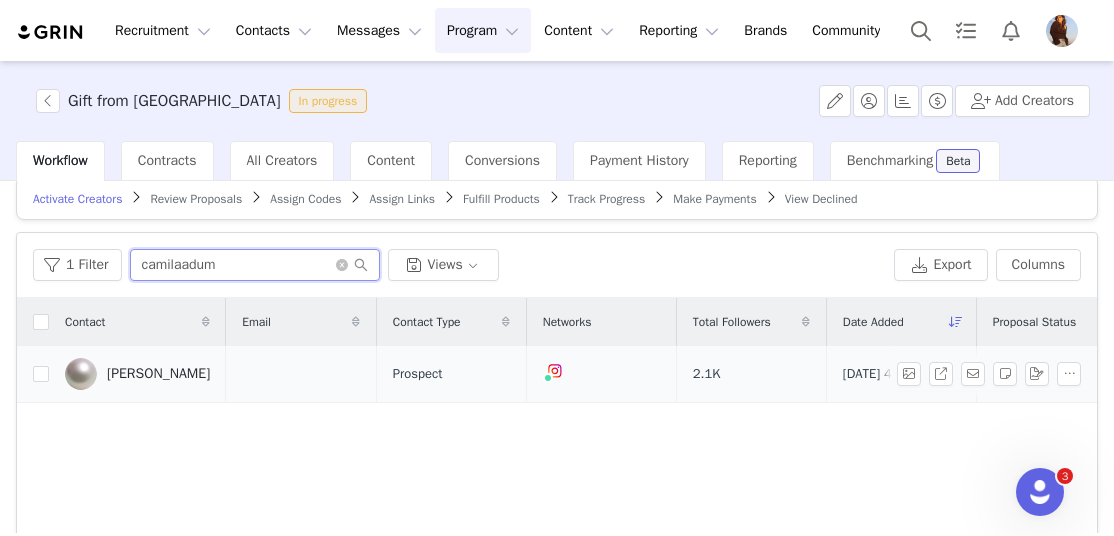 type on "camilaadum" 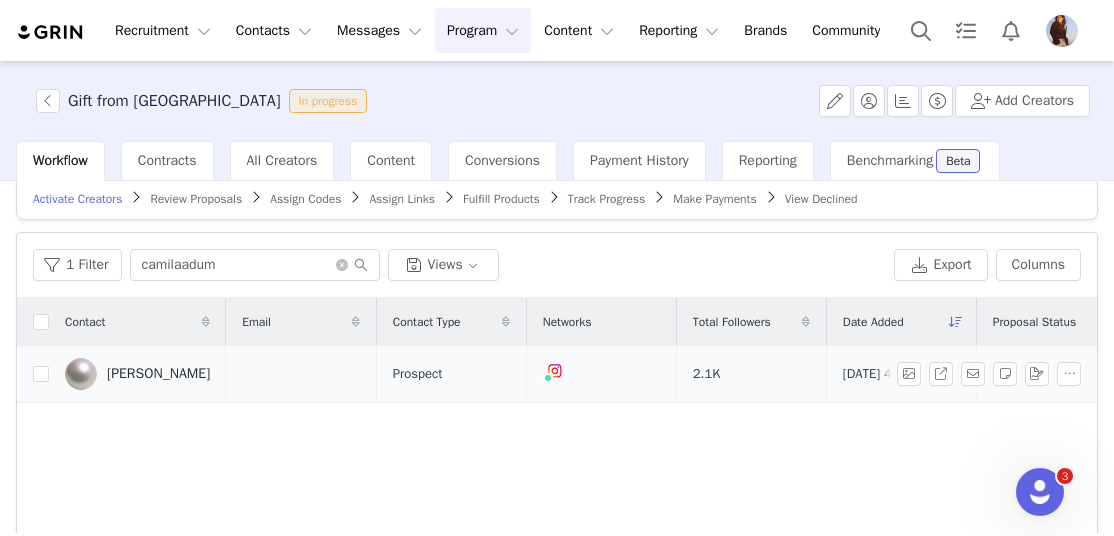 click on "Camila Adum" at bounding box center (137, 374) 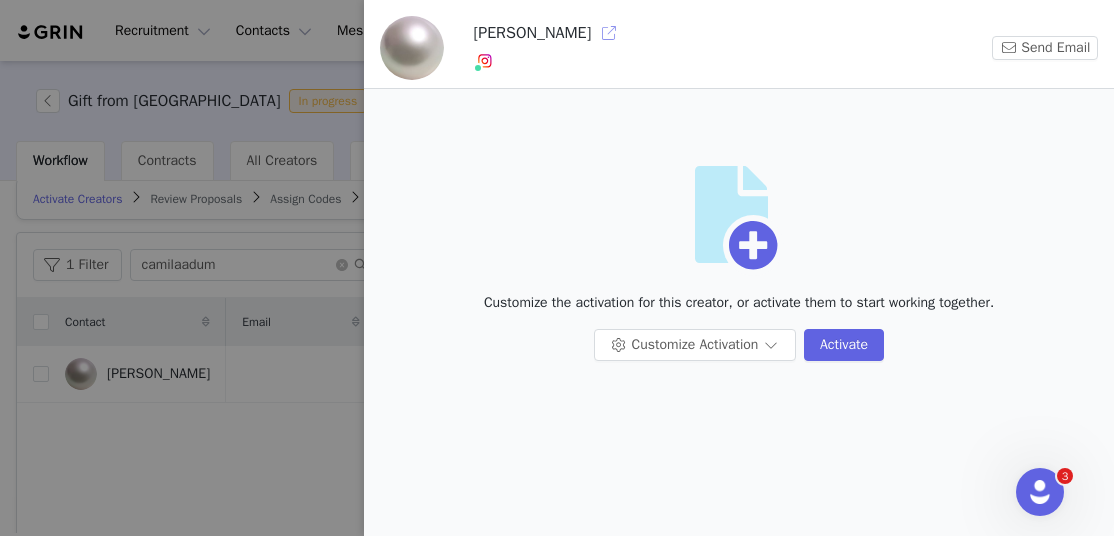 click at bounding box center (609, 33) 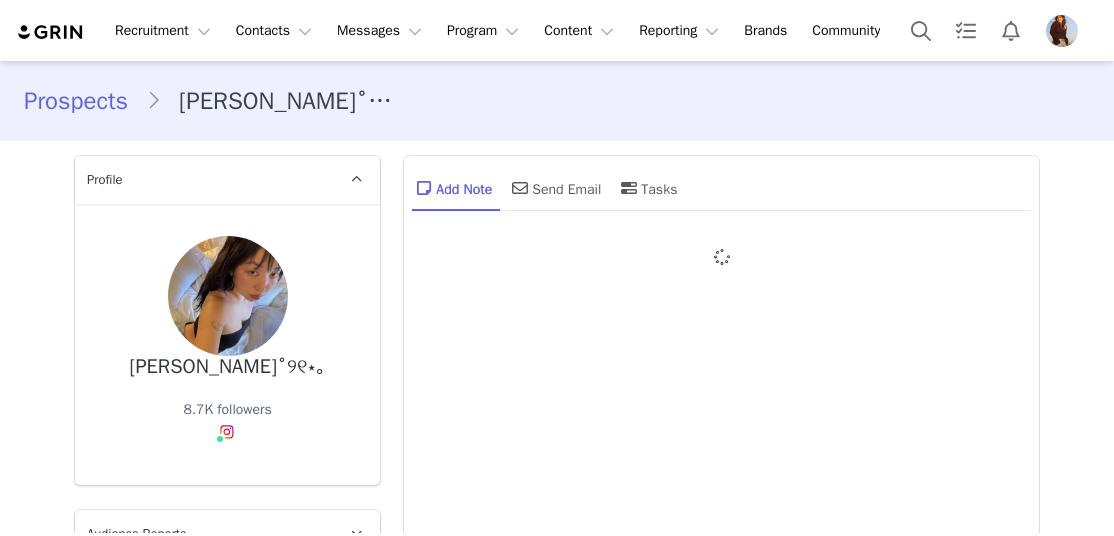 scroll, scrollTop: 0, scrollLeft: 0, axis: both 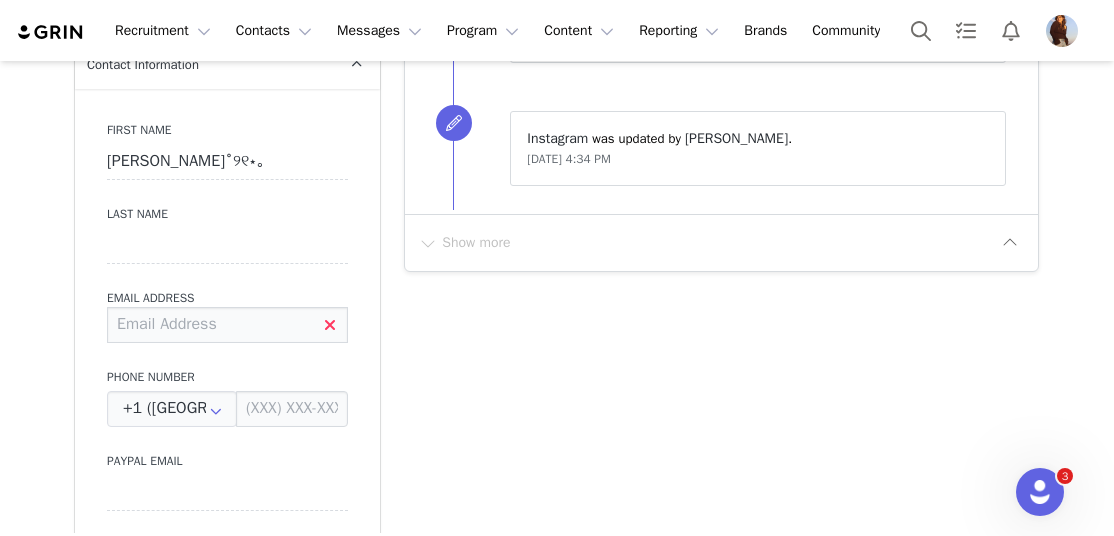 click at bounding box center [227, 325] 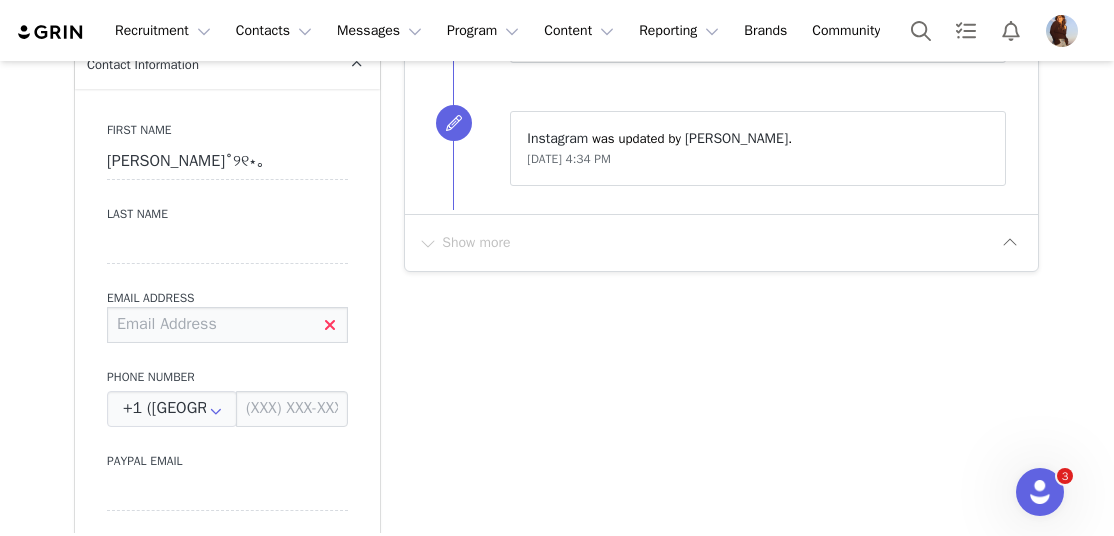 paste on "[EMAIL_ADDRESS][DOMAIN_NAME]" 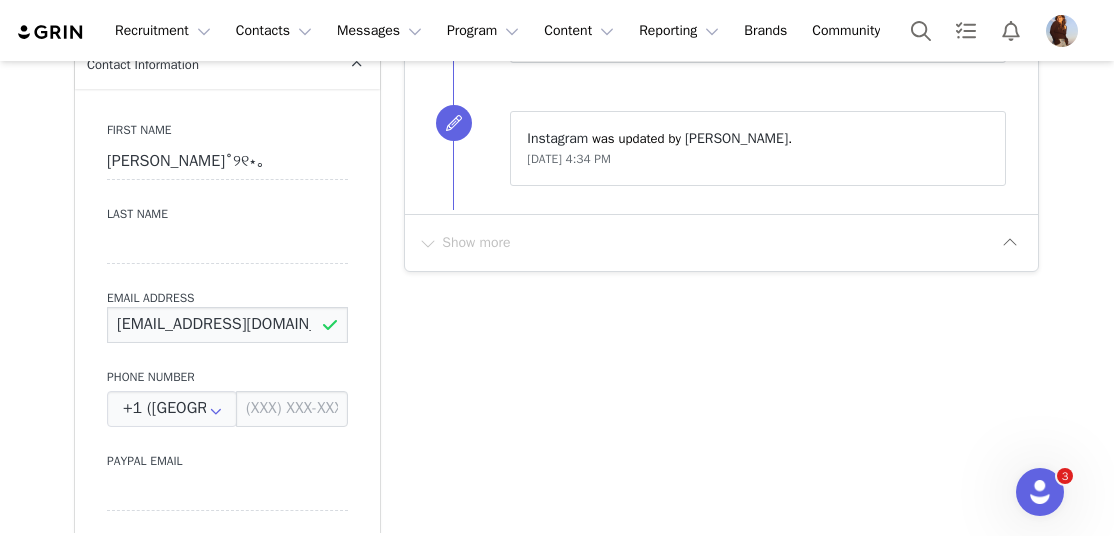 scroll, scrollTop: 0, scrollLeft: 14, axis: horizontal 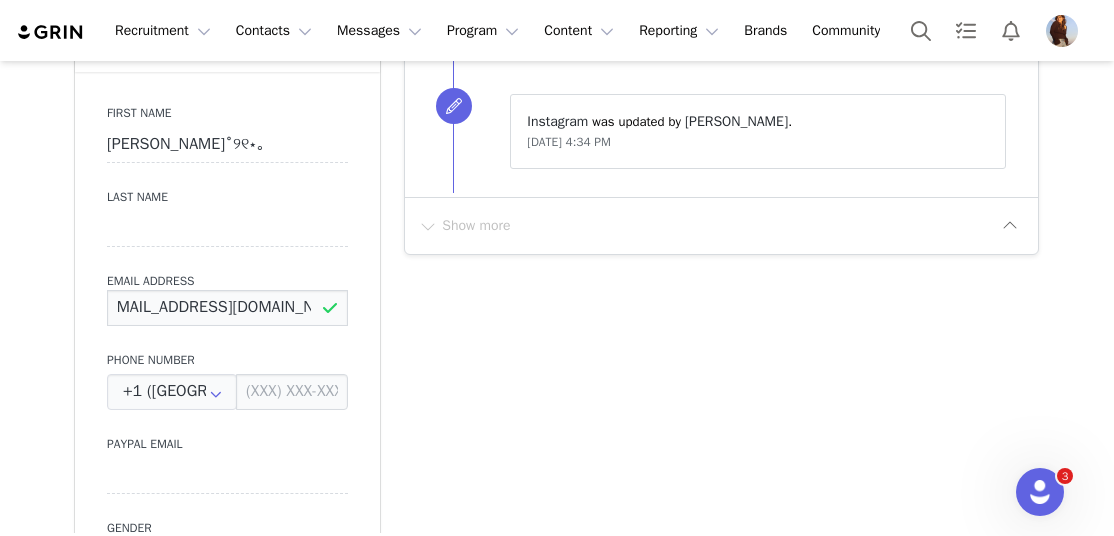 type on "[EMAIL_ADDRESS][DOMAIN_NAME]" 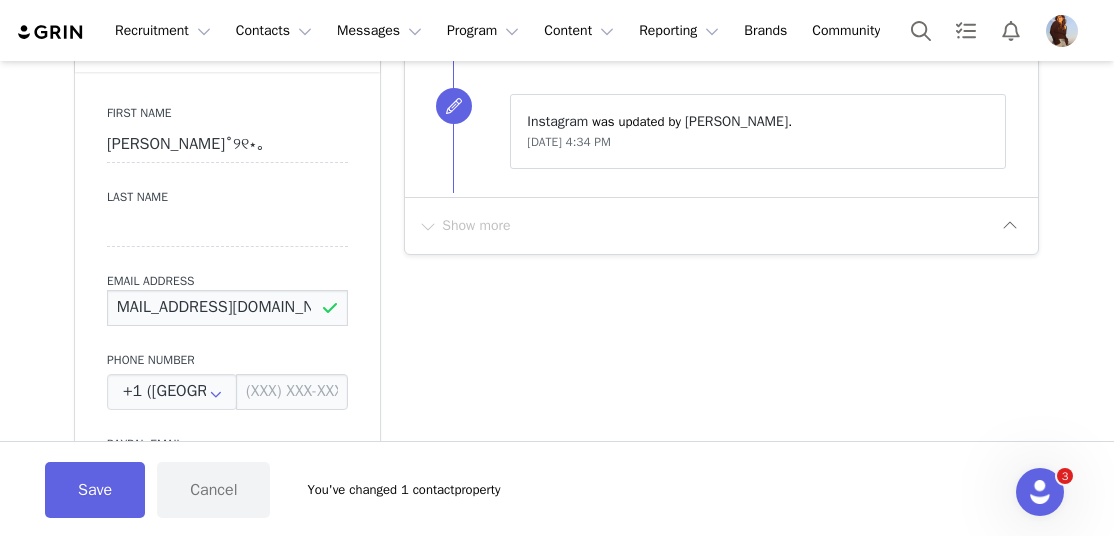 scroll, scrollTop: 0, scrollLeft: 0, axis: both 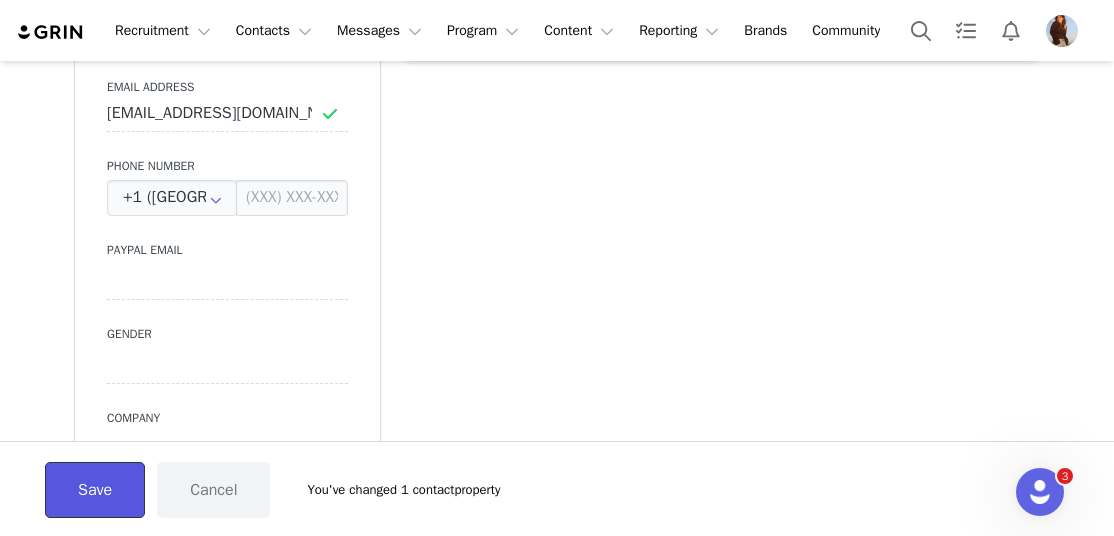 click on "Save" at bounding box center [95, 490] 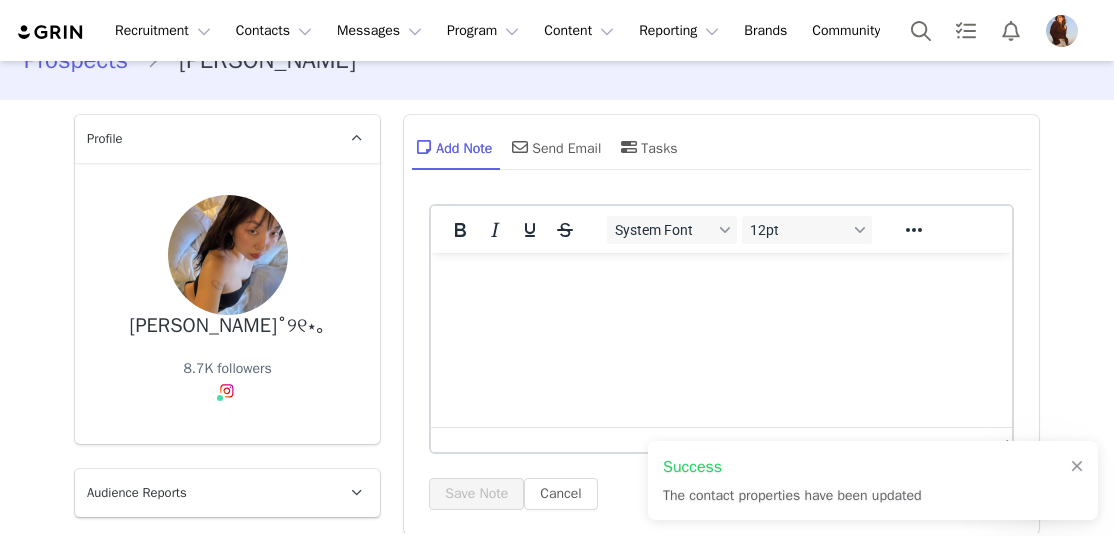 scroll, scrollTop: 0, scrollLeft: 0, axis: both 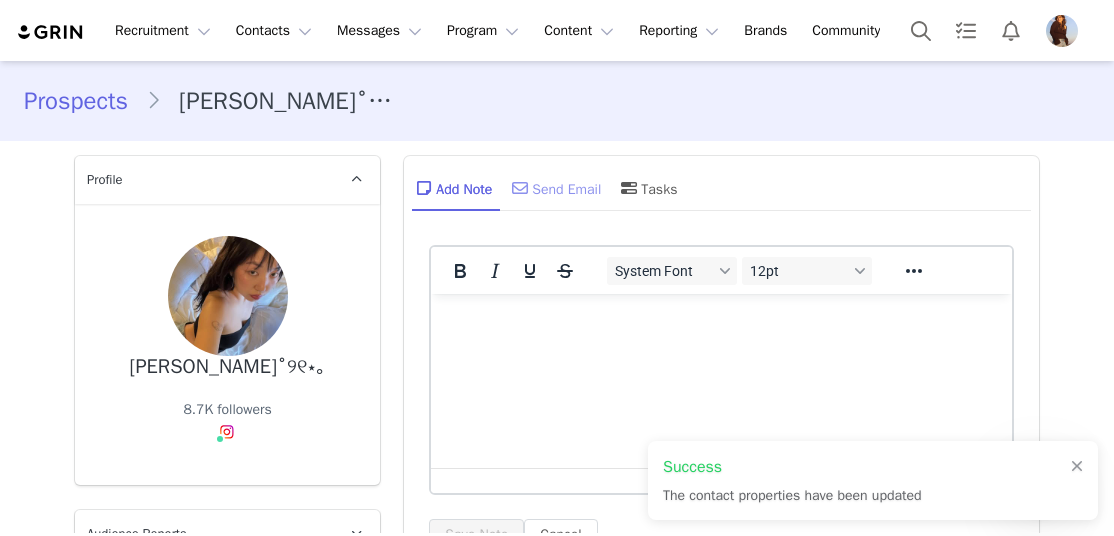 click on "Send Email" at bounding box center (554, 188) 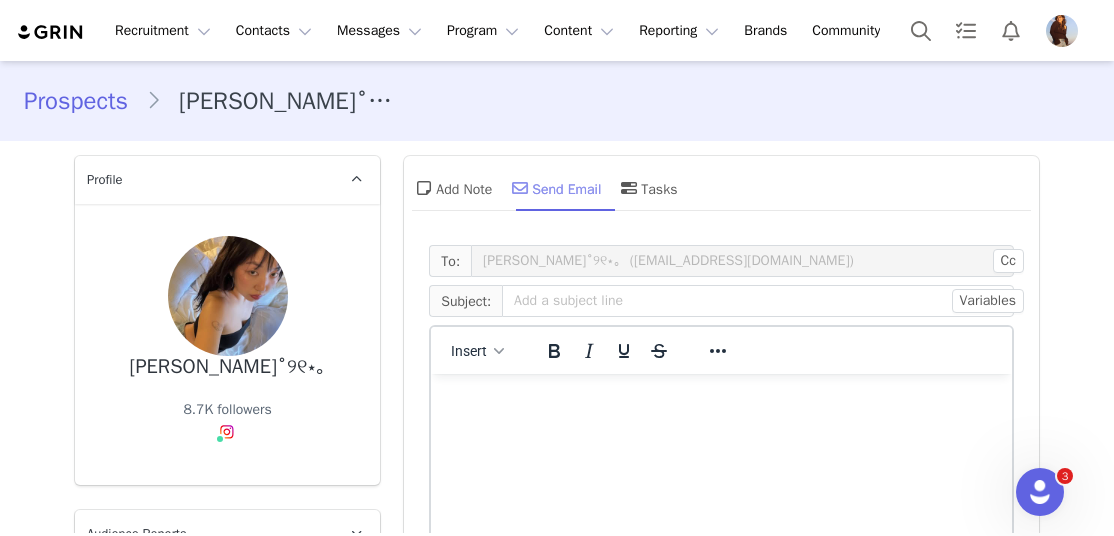 scroll, scrollTop: 0, scrollLeft: 0, axis: both 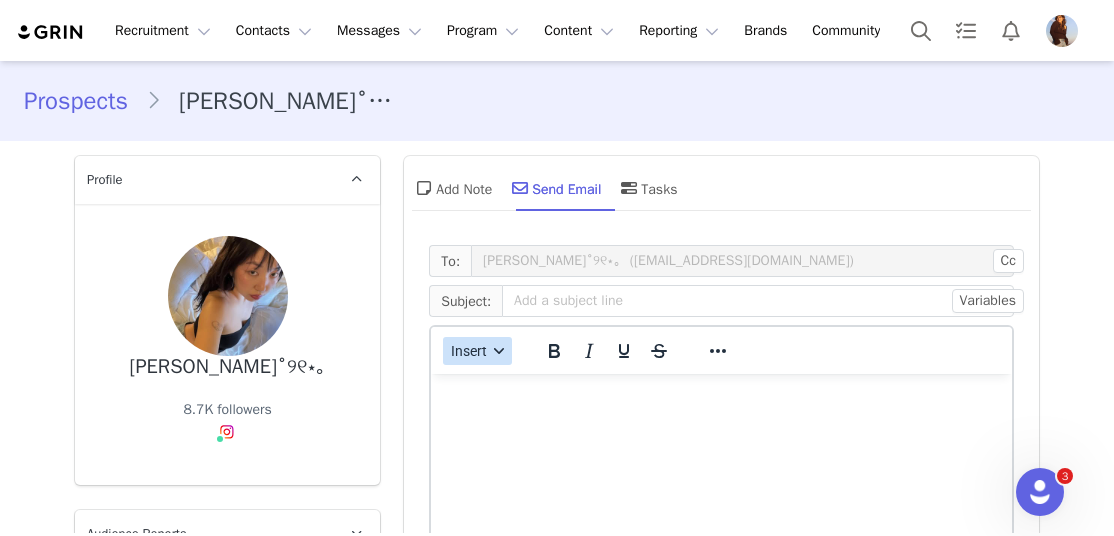 click on "Insert" at bounding box center (470, 351) 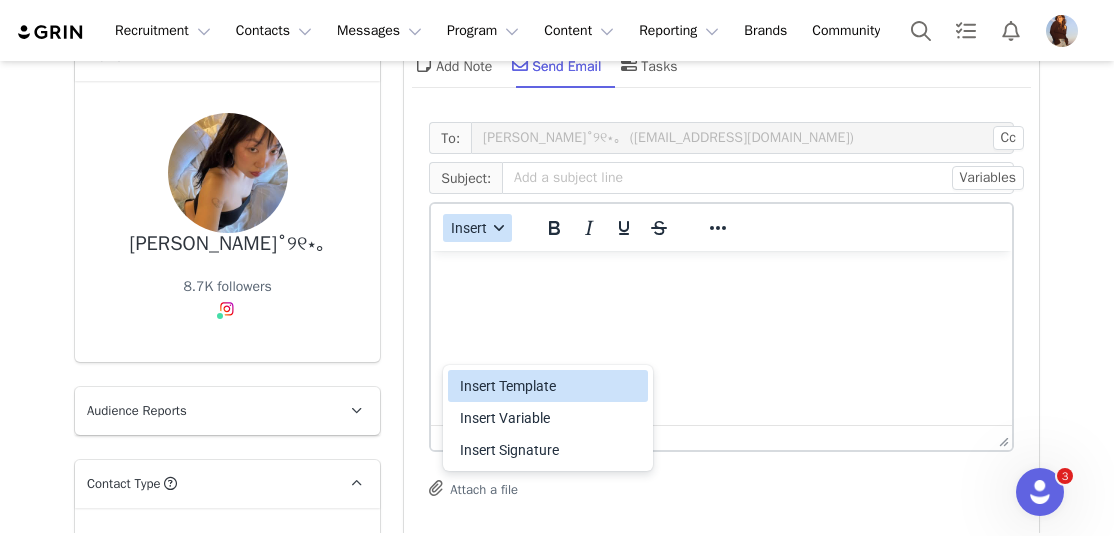 scroll, scrollTop: 132, scrollLeft: 0, axis: vertical 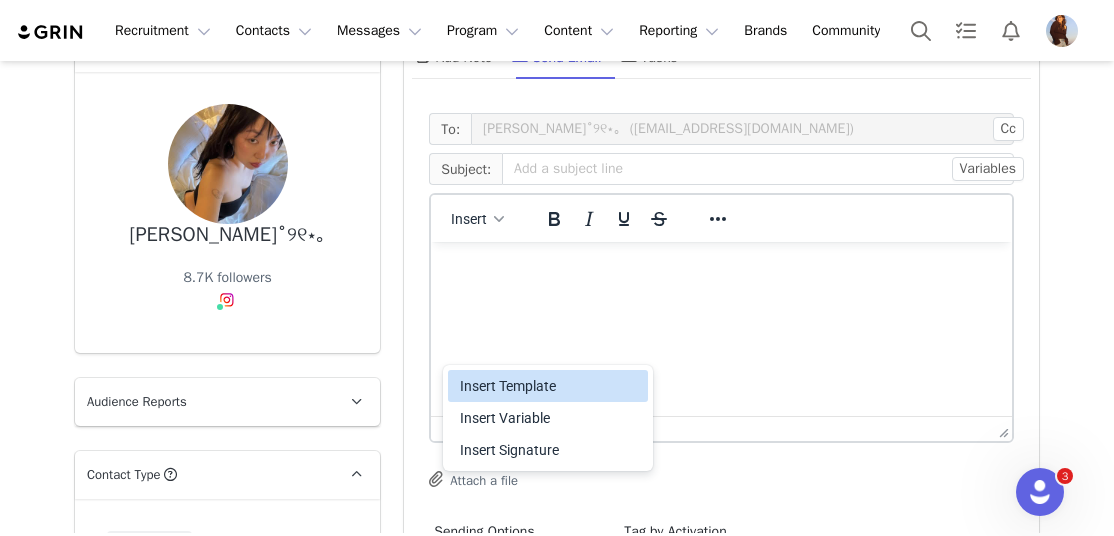 click on "Insert Template" at bounding box center [550, 386] 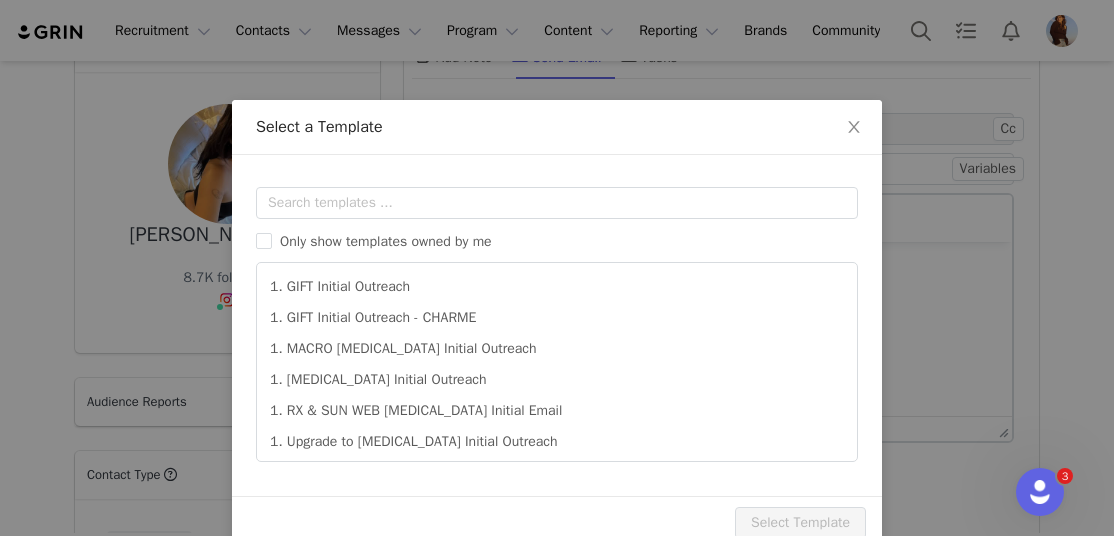 scroll, scrollTop: 0, scrollLeft: 0, axis: both 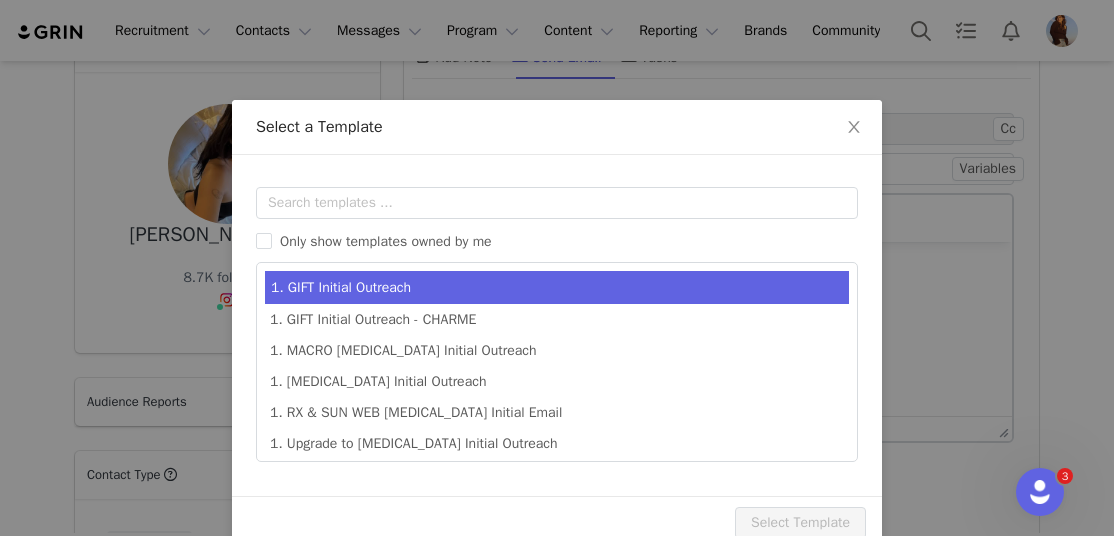 type on "Aperçu Eyewear Gifting Opportunity!" 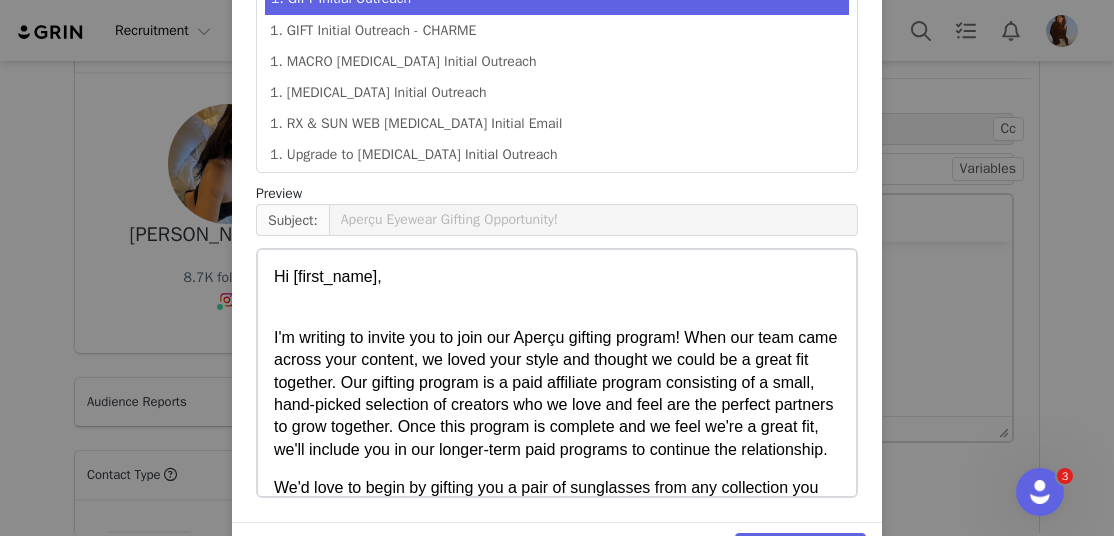 scroll, scrollTop: 352, scrollLeft: 0, axis: vertical 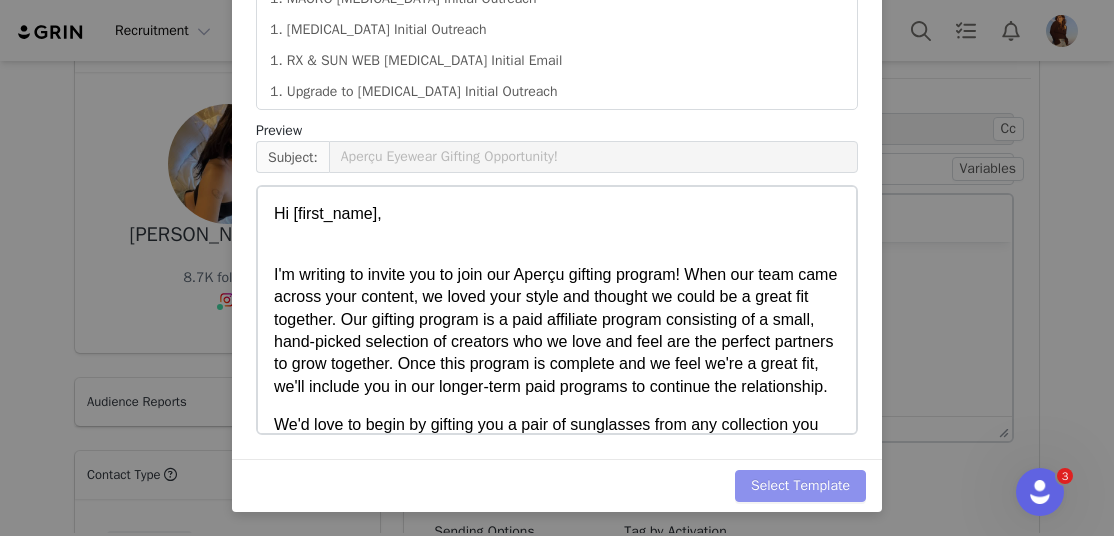 click on "Select Template" at bounding box center [800, 486] 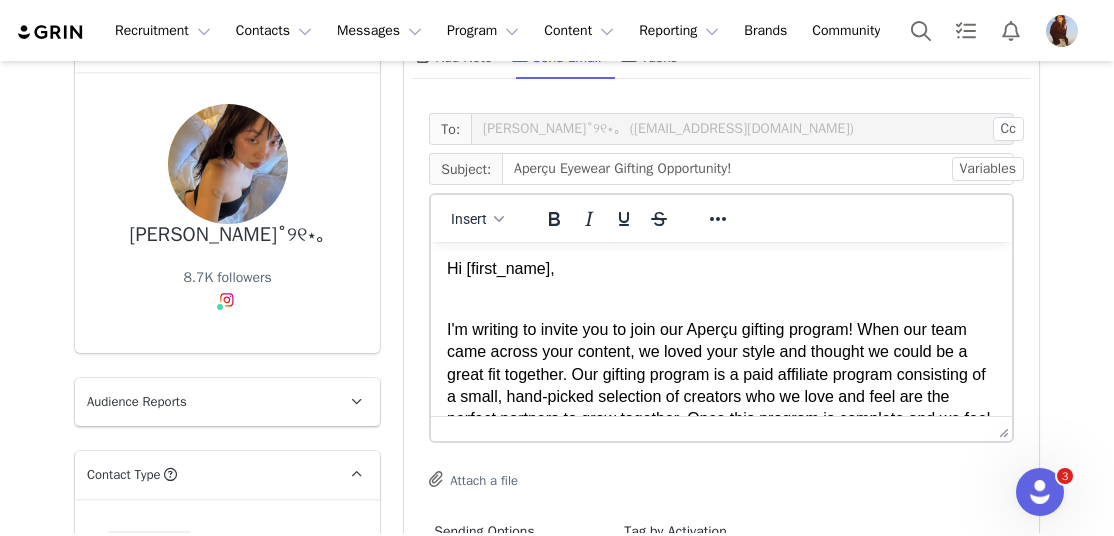 scroll, scrollTop: 103, scrollLeft: 0, axis: vertical 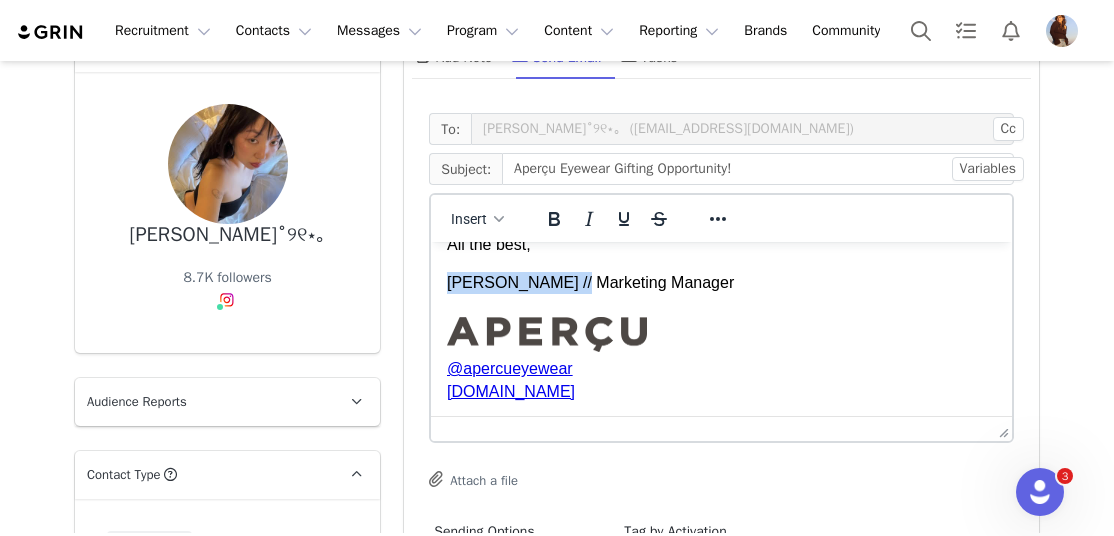 drag, startPoint x: 570, startPoint y: 296, endPoint x: 359, endPoint y: 272, distance: 212.36055 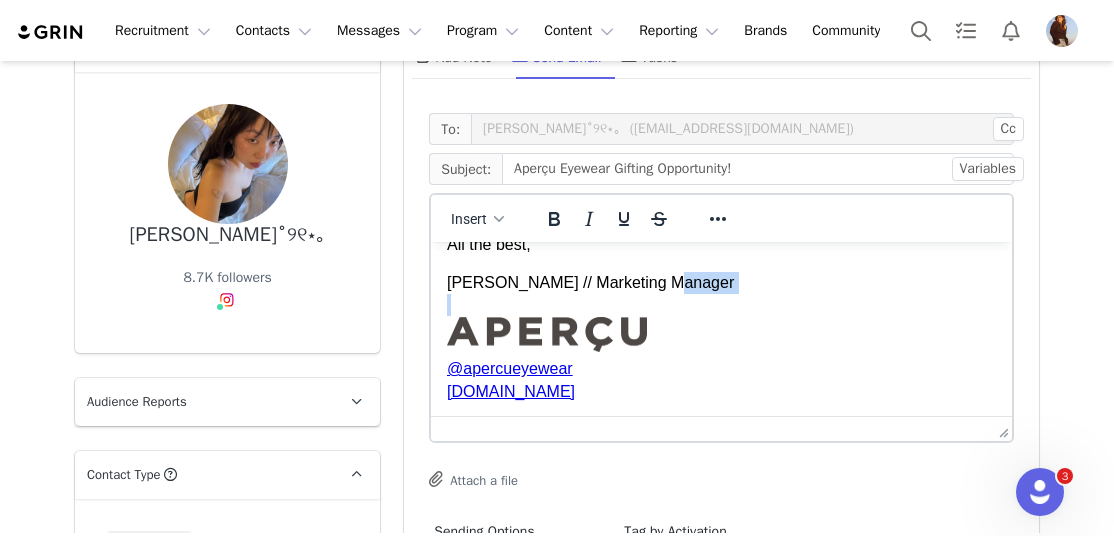 drag, startPoint x: 659, startPoint y: 293, endPoint x: 863, endPoint y: 304, distance: 204.29636 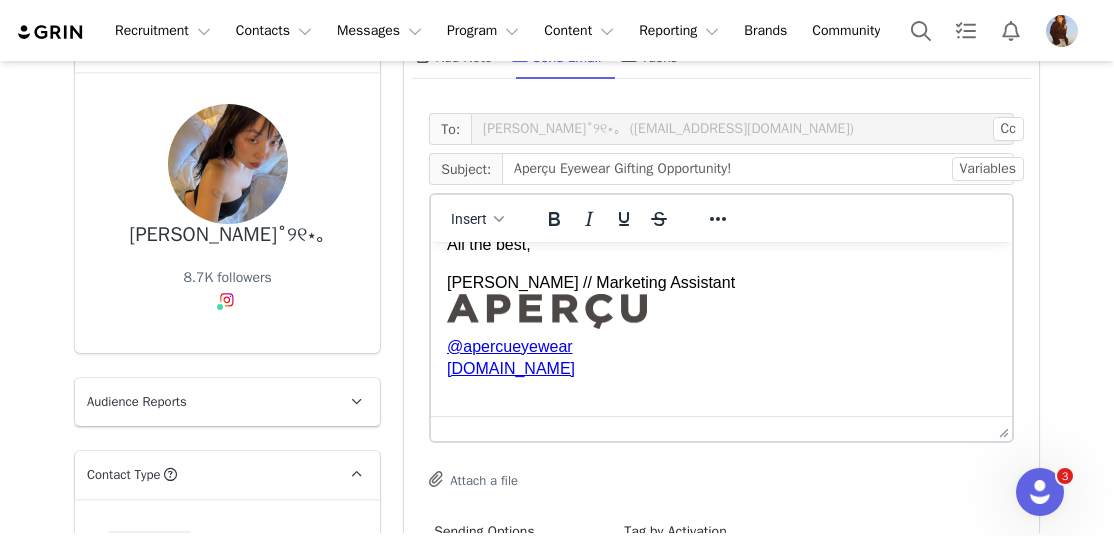 scroll, scrollTop: 527, scrollLeft: 0, axis: vertical 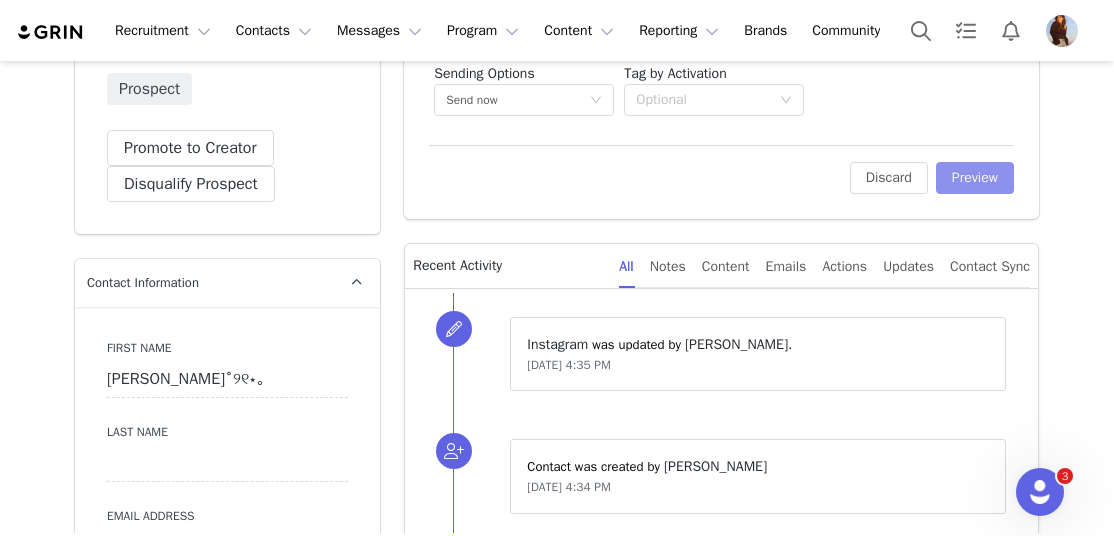 click on "Preview" at bounding box center [975, 178] 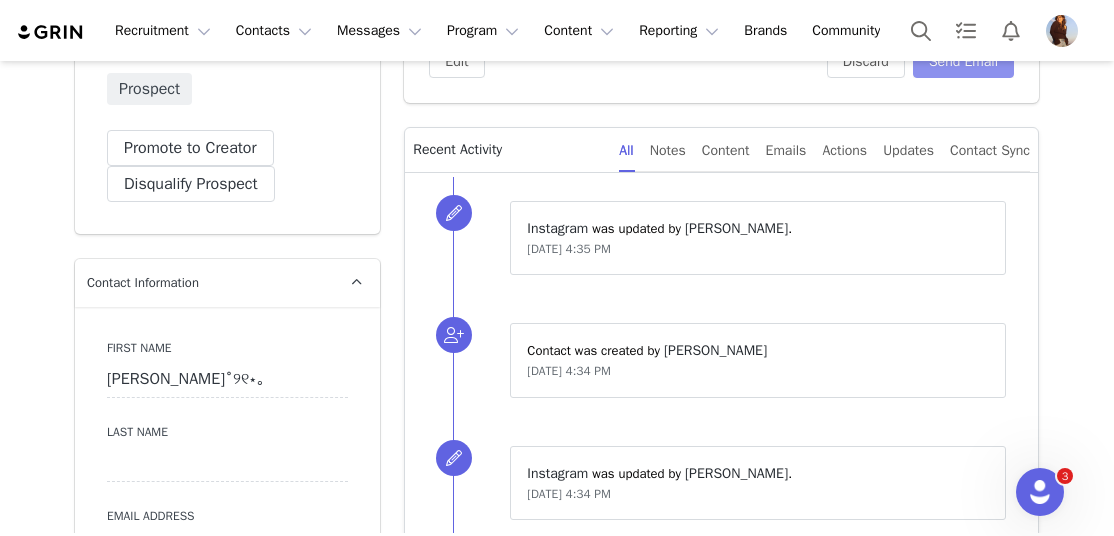 scroll, scrollTop: 0, scrollLeft: 0, axis: both 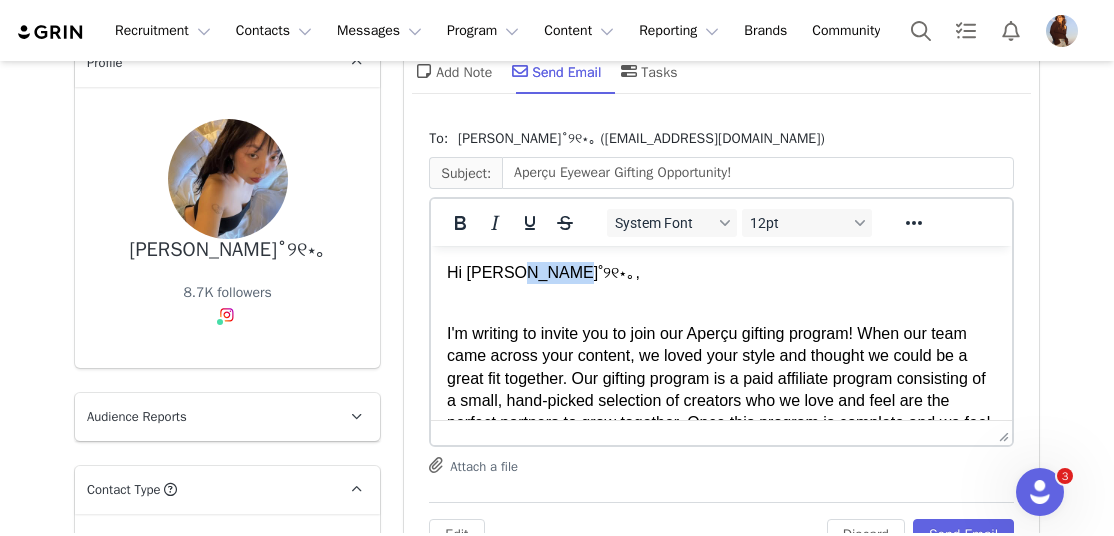 drag, startPoint x: 567, startPoint y: 277, endPoint x: 526, endPoint y: 275, distance: 41.04875 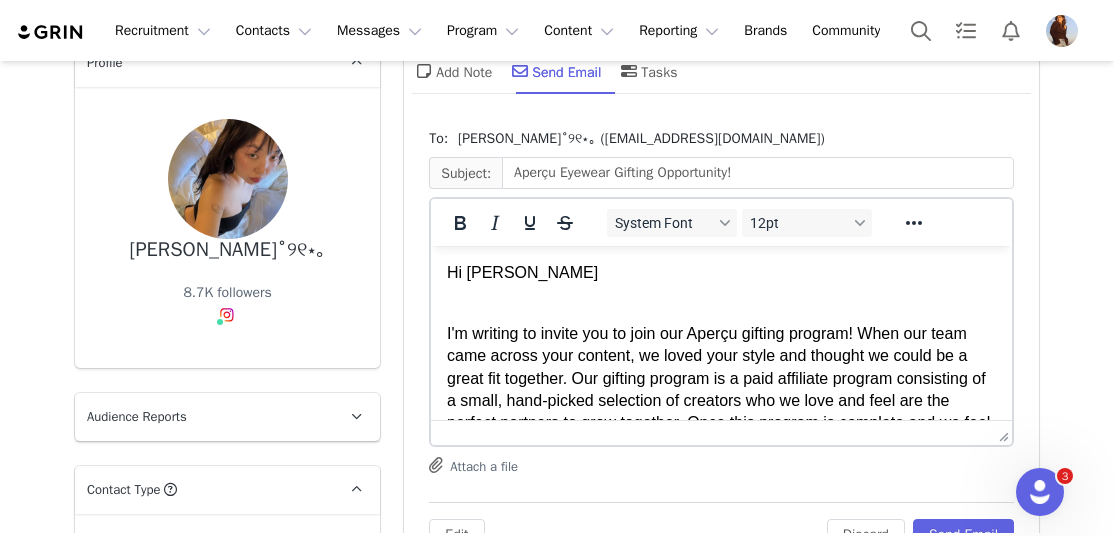 click on "Hi [PERSON_NAME]" at bounding box center [721, 284] 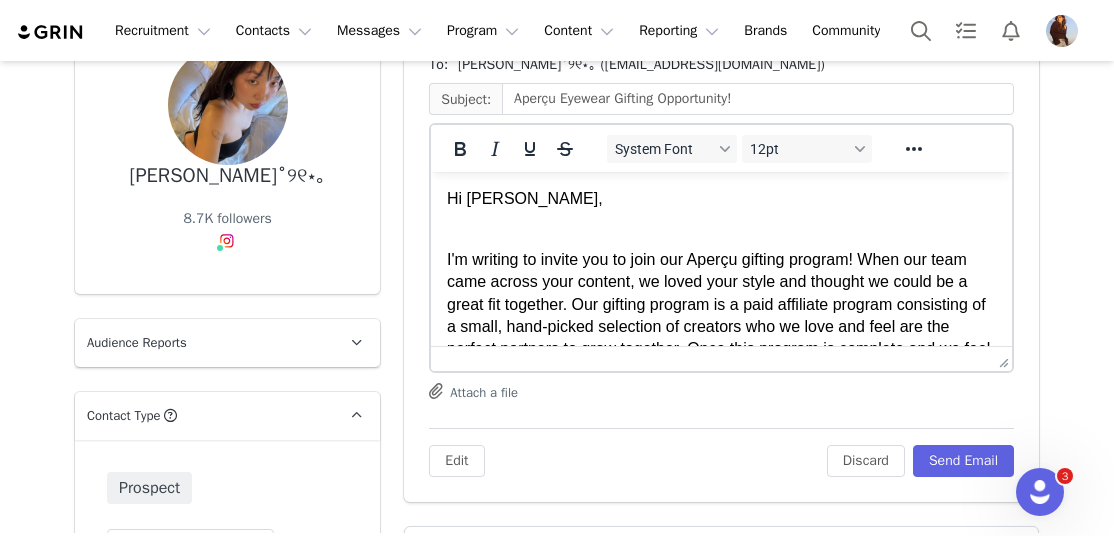 scroll, scrollTop: 194, scrollLeft: 0, axis: vertical 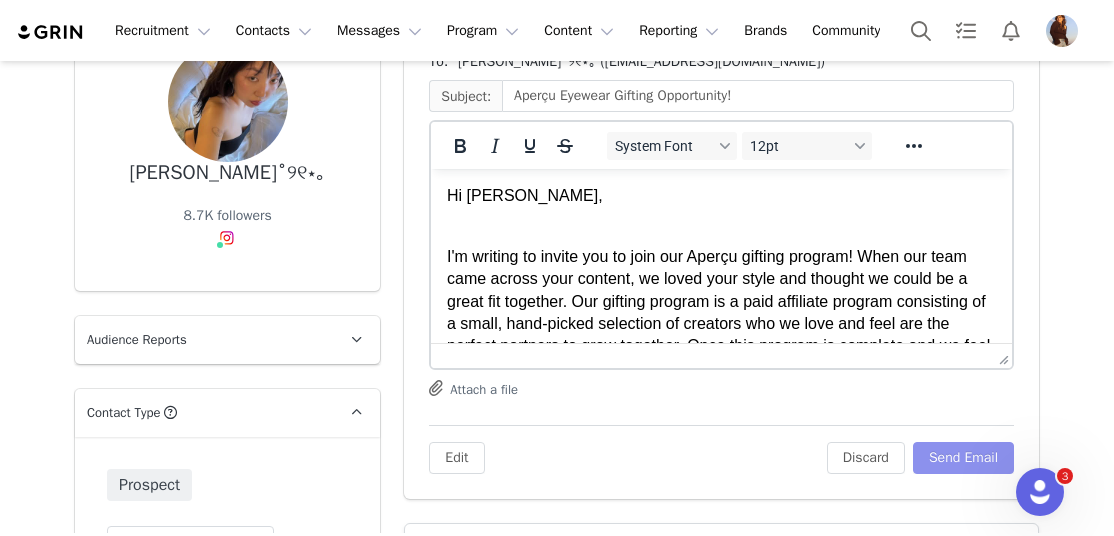 click on "Send Email" at bounding box center (963, 458) 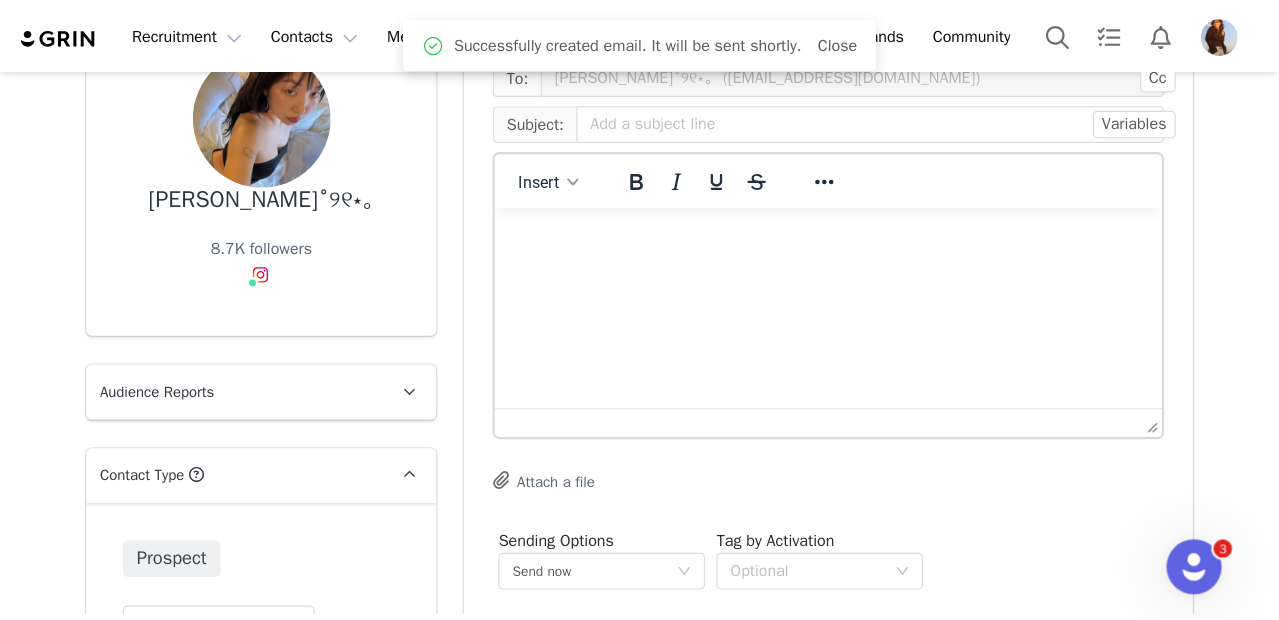 scroll, scrollTop: 0, scrollLeft: 0, axis: both 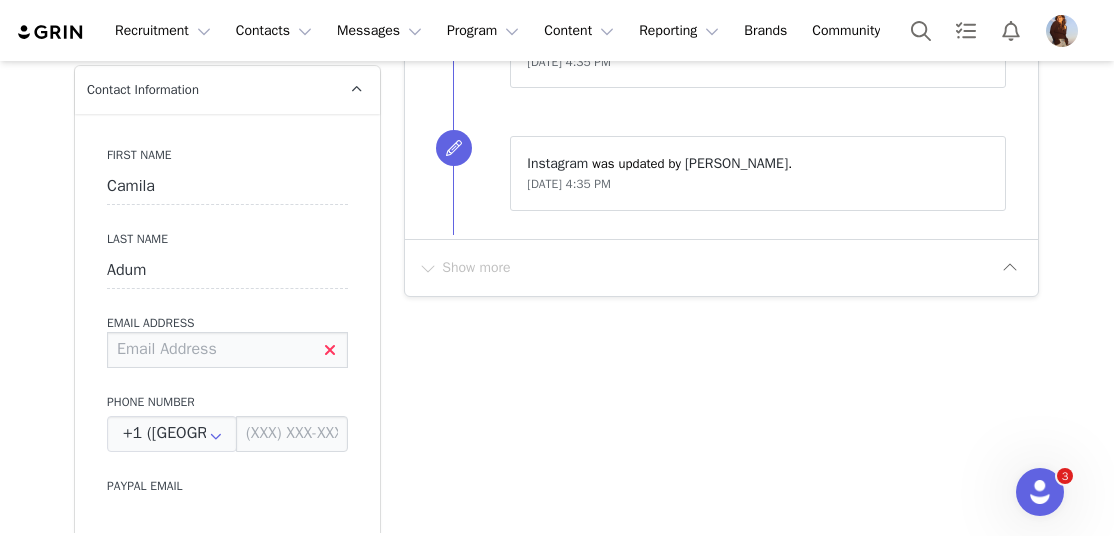click at bounding box center [227, 350] 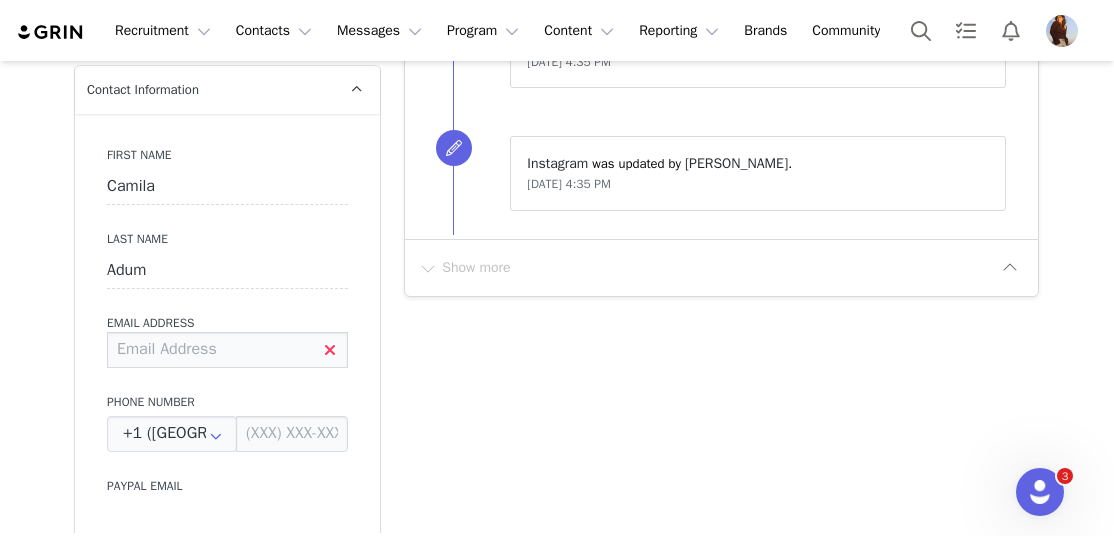 paste on "camilaadumcoello@yahoo.com" 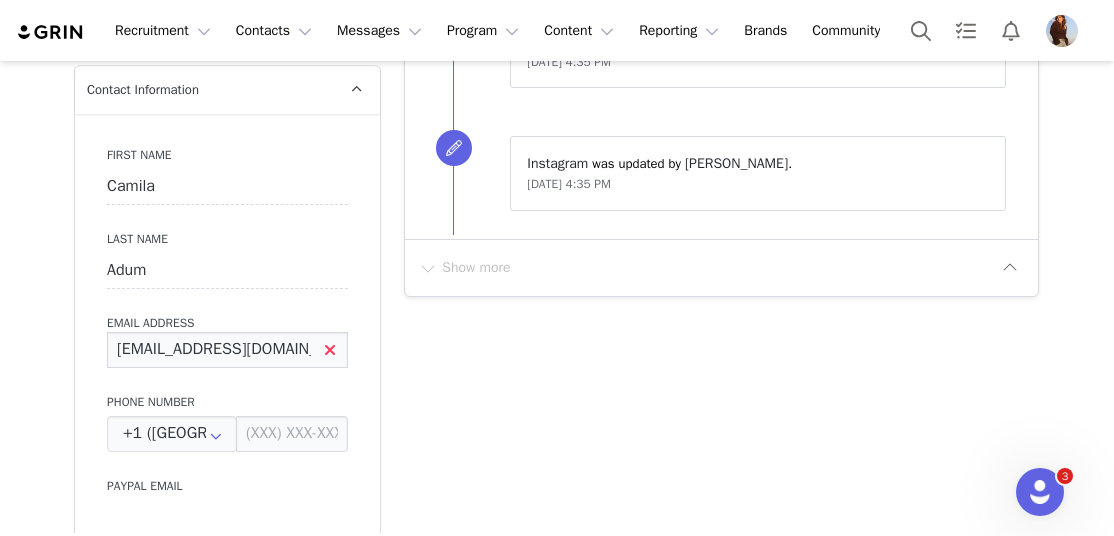 scroll, scrollTop: 0, scrollLeft: 29, axis: horizontal 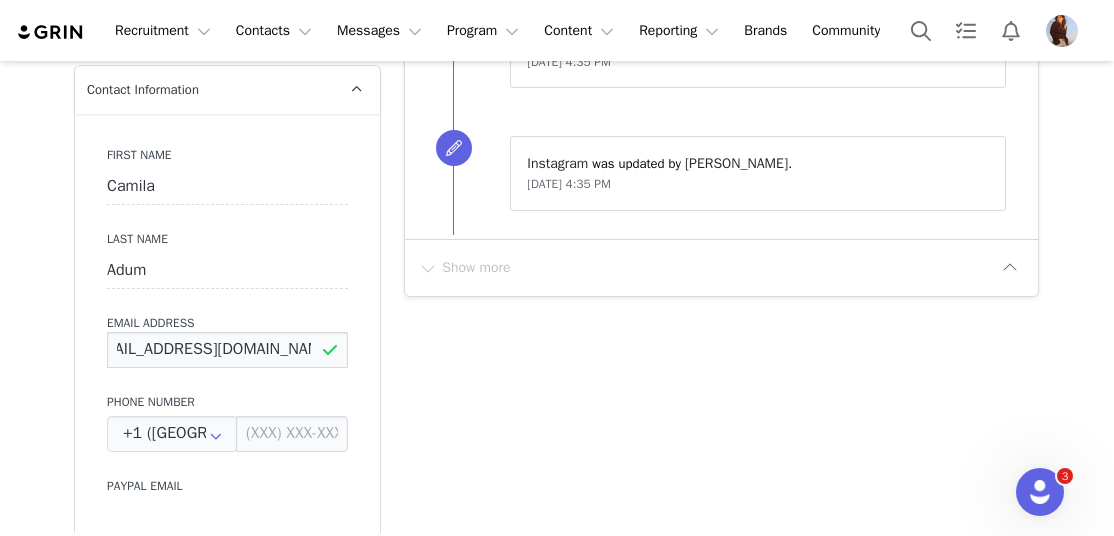 type on "camilaadumcoello@yahoo.com" 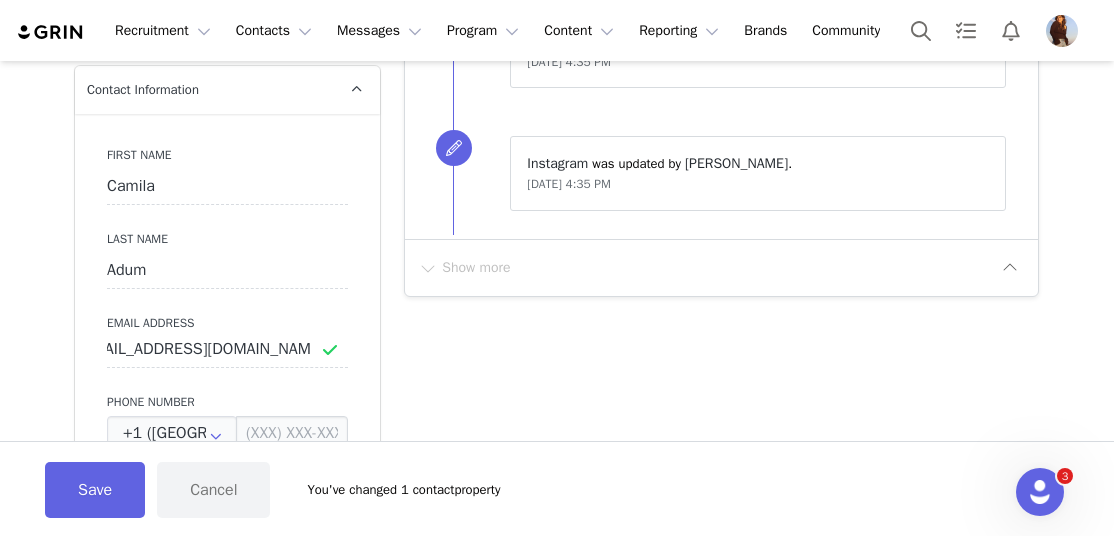 click on "Add Note   Send Email   Tasks  System Font 12pt To open the popup, press Shift+Enter To open the popup, press Shift+Enter To open the popup, press Shift+Enter To open the popup, press Shift+Enter Save Note Cancel Recent Activity All Notes Content Emails Actions Updates Contact Sync ⁨ Instagram ⁩ was updated by ⁨ addison wardle ⁩. Jul 2, 2025, 4:35 PM Contact was created by ⁨ addison wardle ⁩ Jul 2, 2025, 4:35 PM ⁨ Instagram ⁩ was updated by ⁨ addison wardle ⁩. Jul 2, 2025, 4:35 PM Show more" at bounding box center [721, 646] 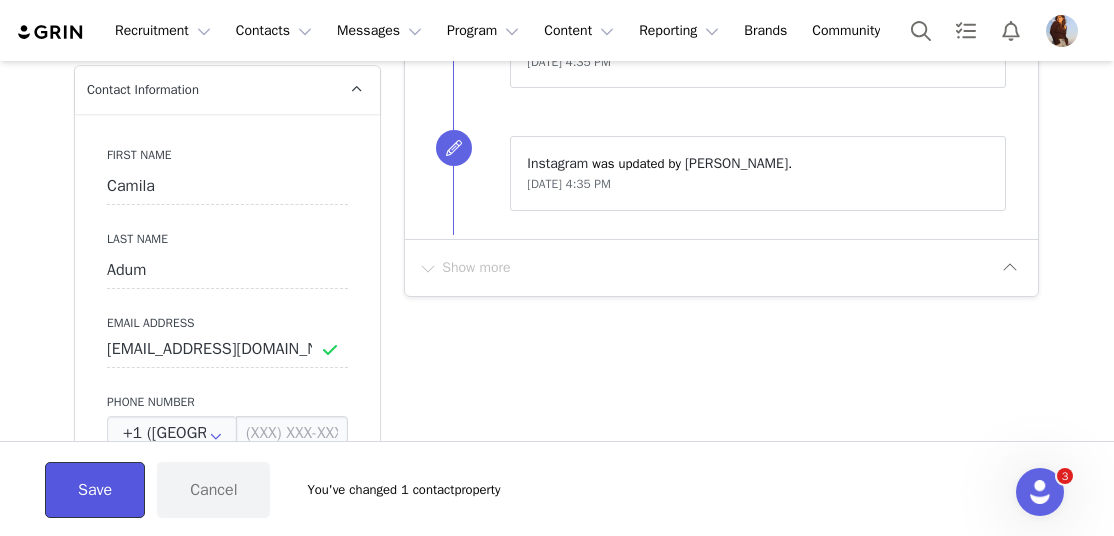 click on "Save" at bounding box center (95, 490) 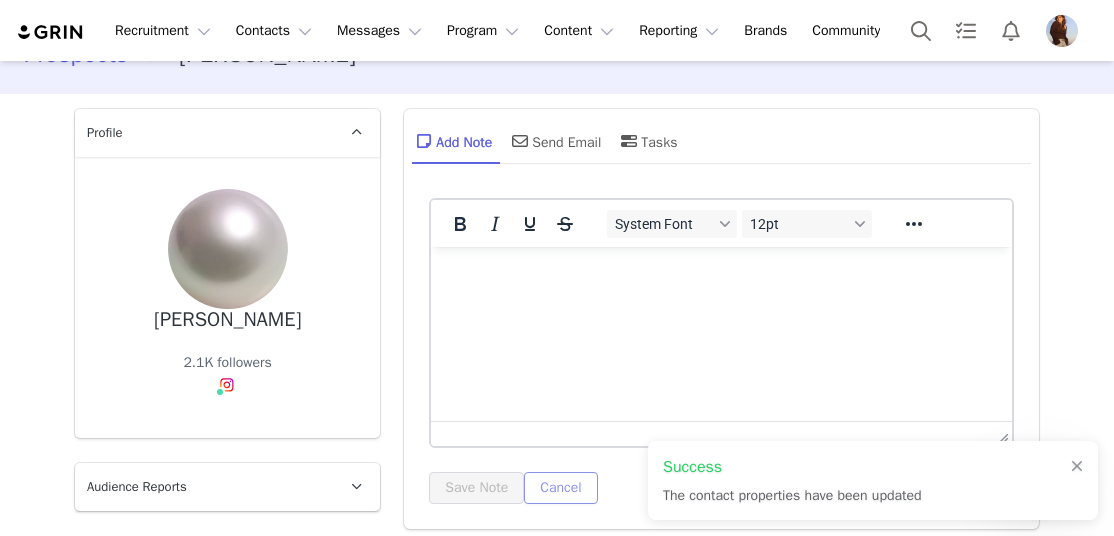 scroll, scrollTop: 23, scrollLeft: 0, axis: vertical 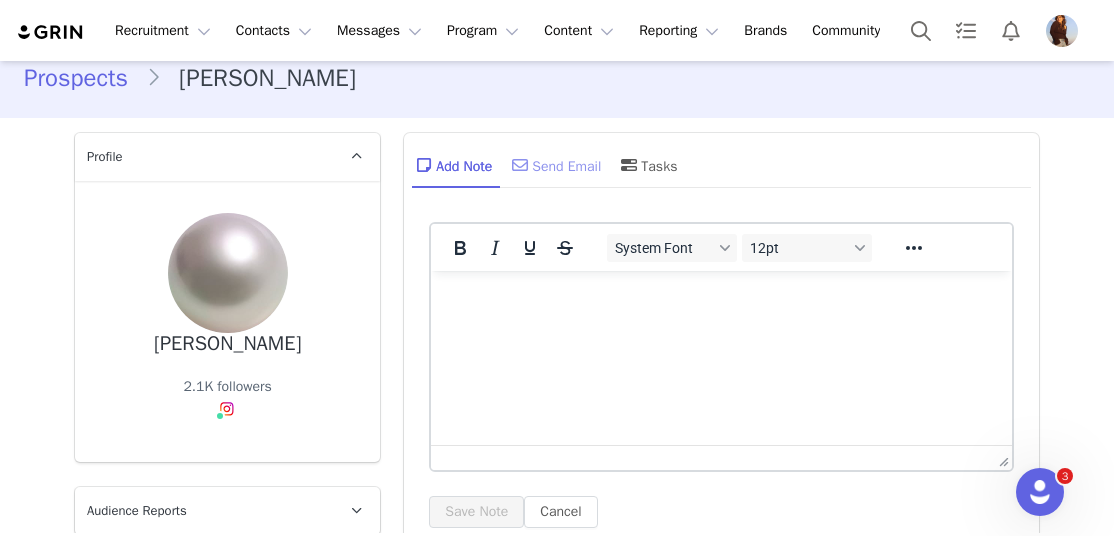 click on "Send Email" at bounding box center [554, 165] 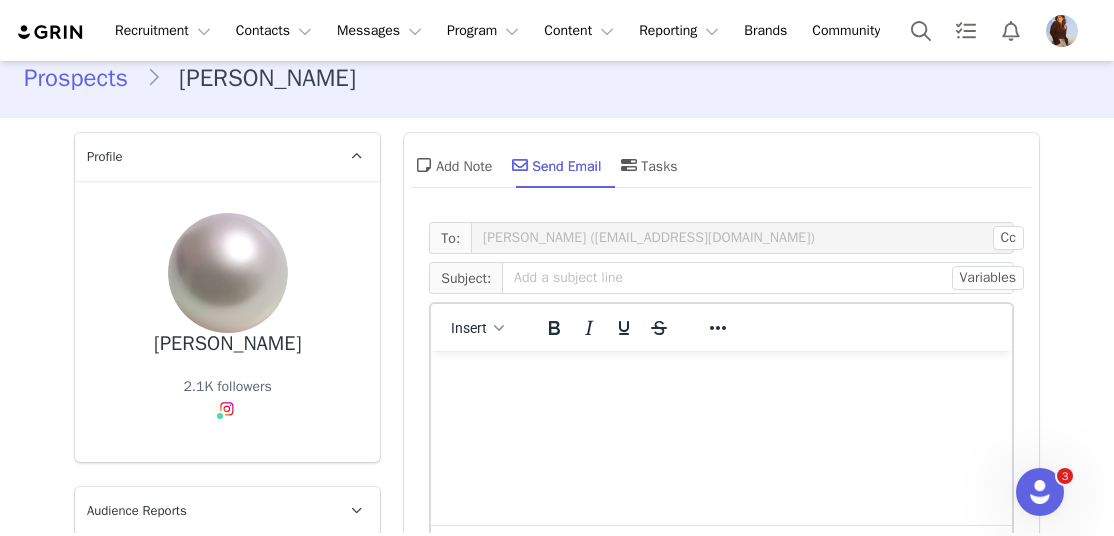 scroll, scrollTop: 0, scrollLeft: 0, axis: both 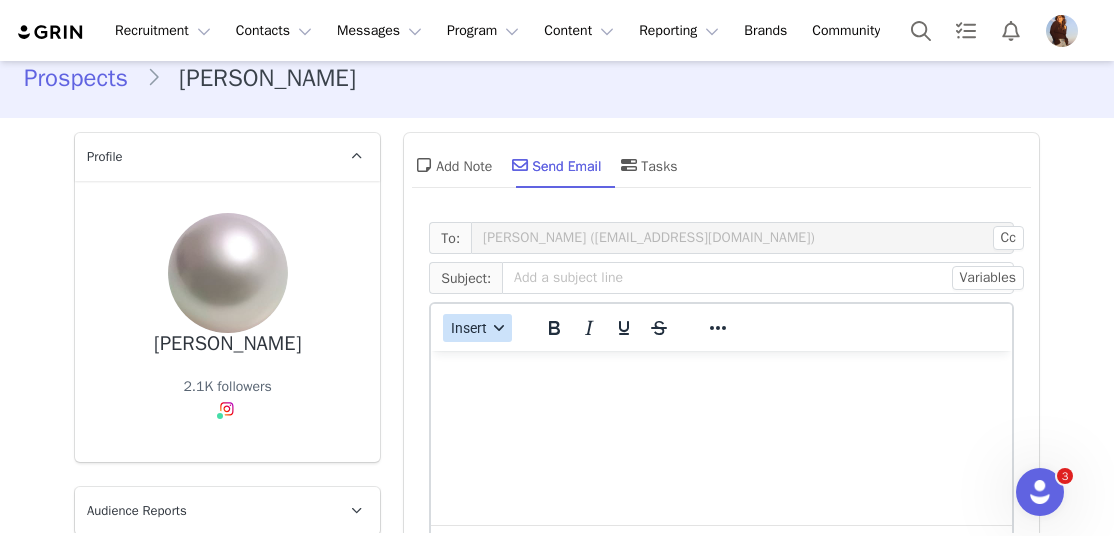 click on "Insert" at bounding box center [470, 328] 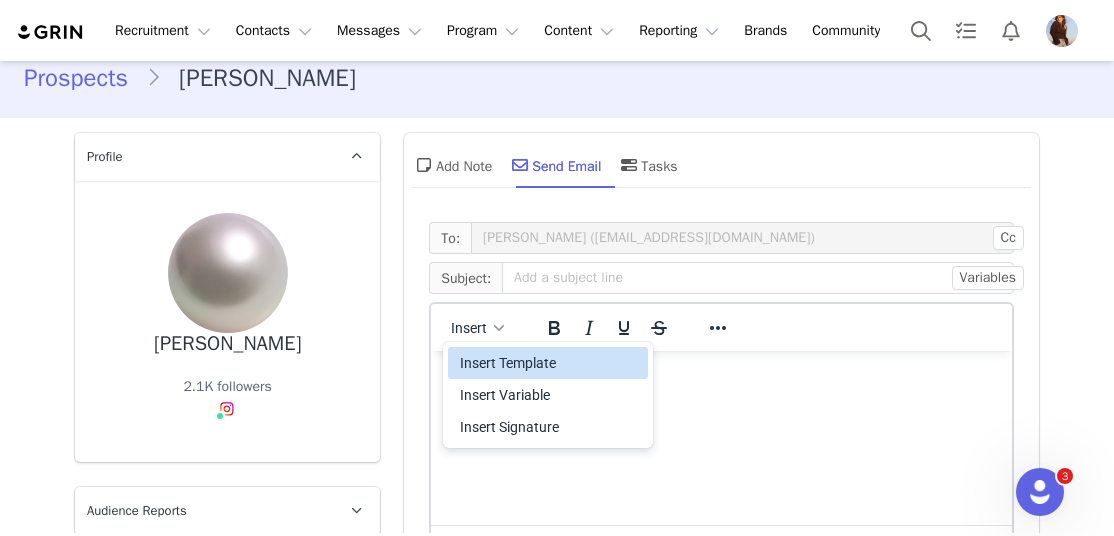 click on "Insert Template" at bounding box center [550, 363] 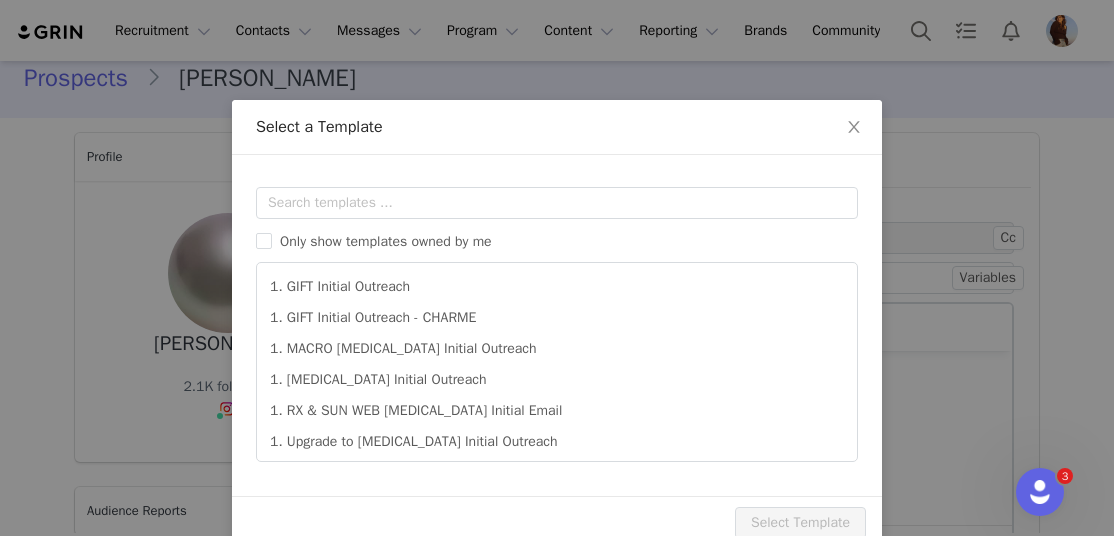 scroll, scrollTop: 0, scrollLeft: 0, axis: both 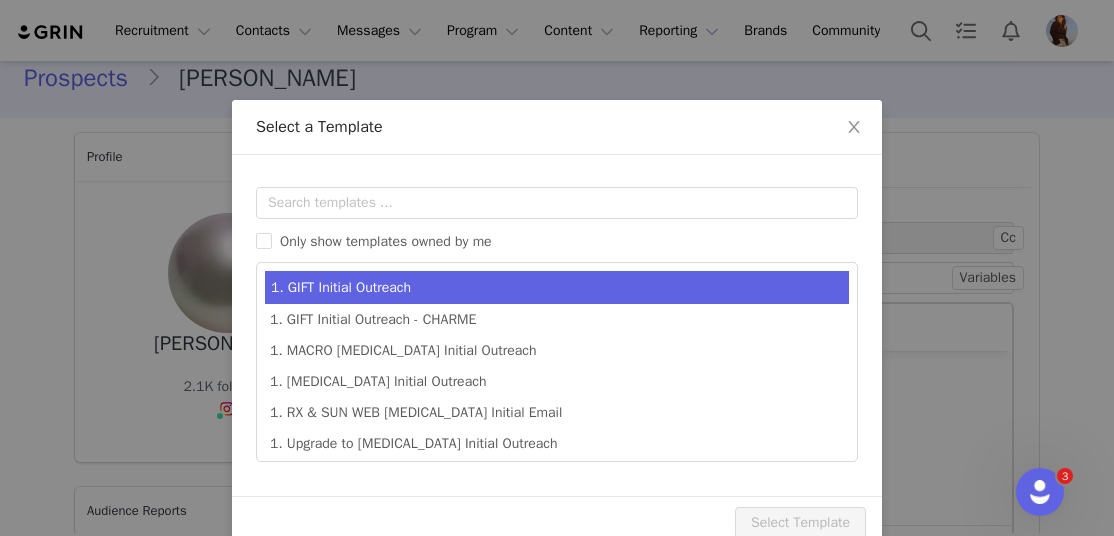 type on "Aperçu Eyewear Gifting Opportunity!" 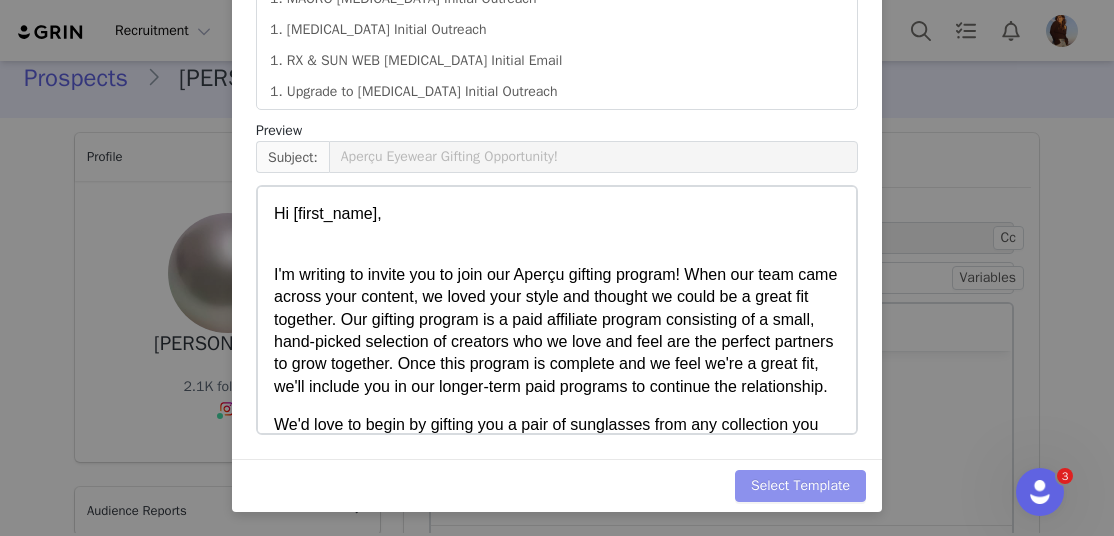 click on "Select Template" at bounding box center [800, 486] 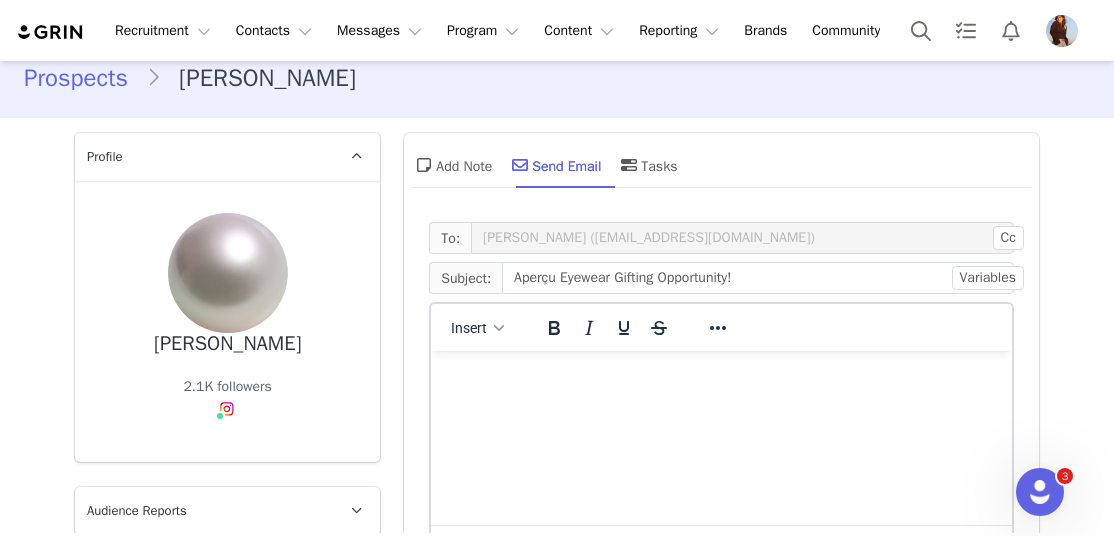 scroll, scrollTop: 103, scrollLeft: 0, axis: vertical 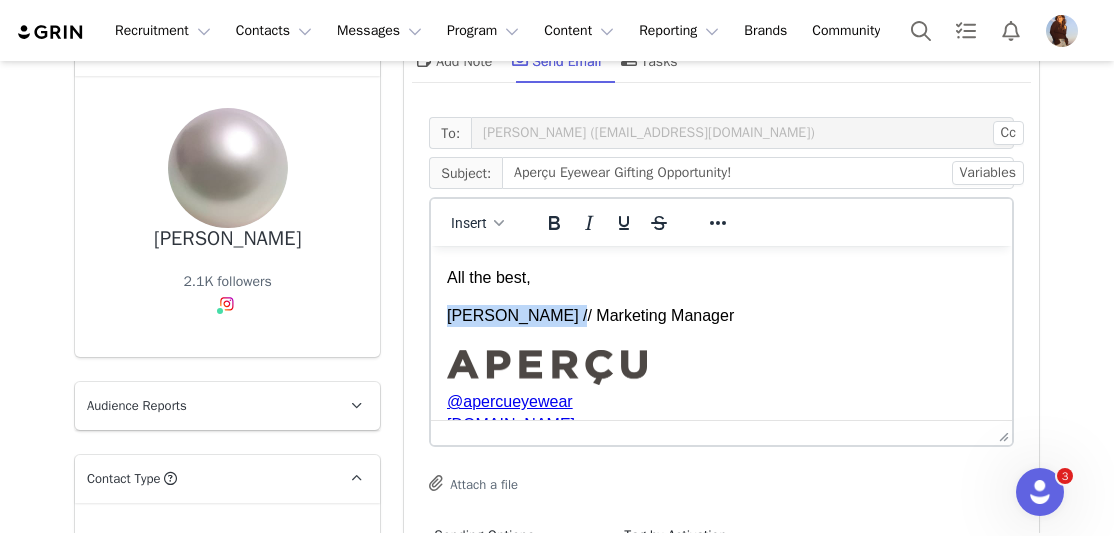 drag, startPoint x: 567, startPoint y: 330, endPoint x: 426, endPoint y: 317, distance: 141.59802 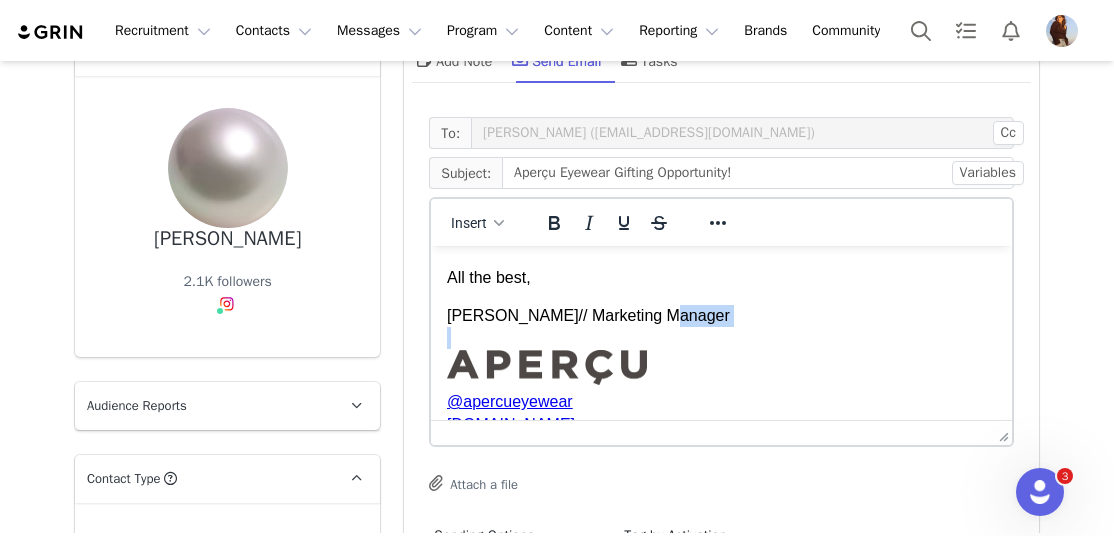 drag, startPoint x: 649, startPoint y: 323, endPoint x: 798, endPoint y: 346, distance: 150.76472 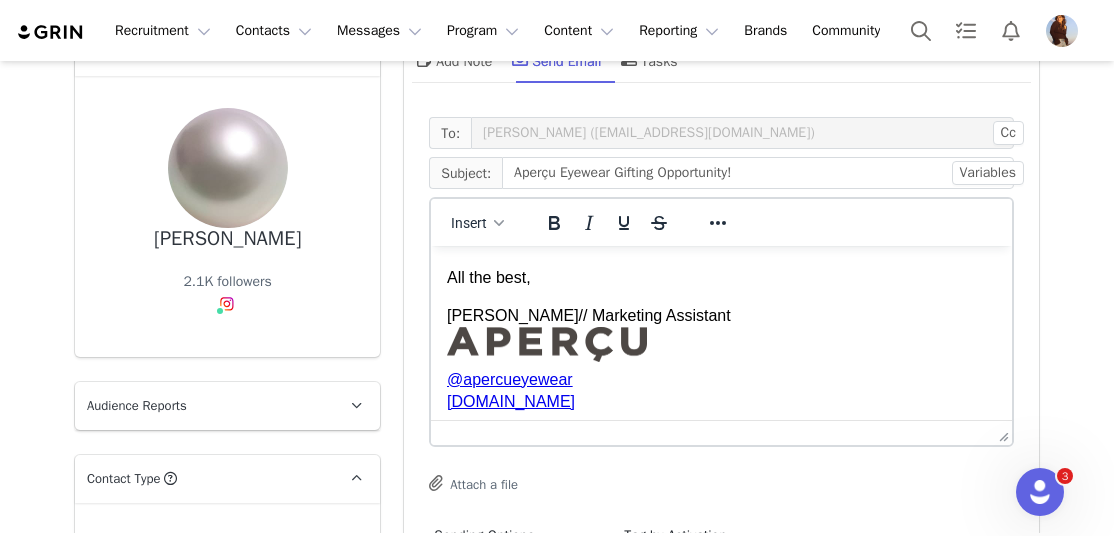 scroll, scrollTop: 527, scrollLeft: 0, axis: vertical 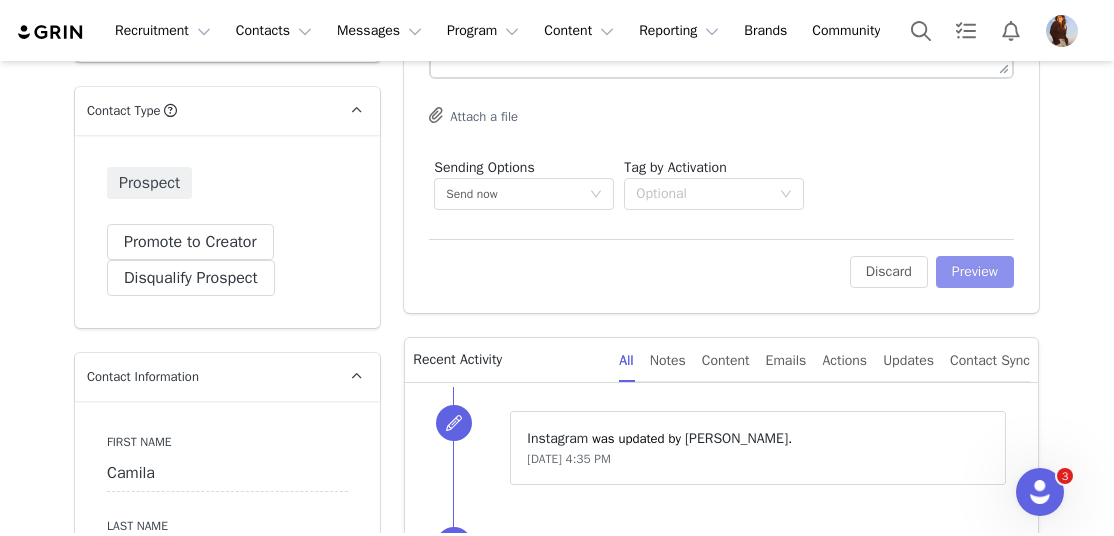 click on "Preview" at bounding box center (975, 272) 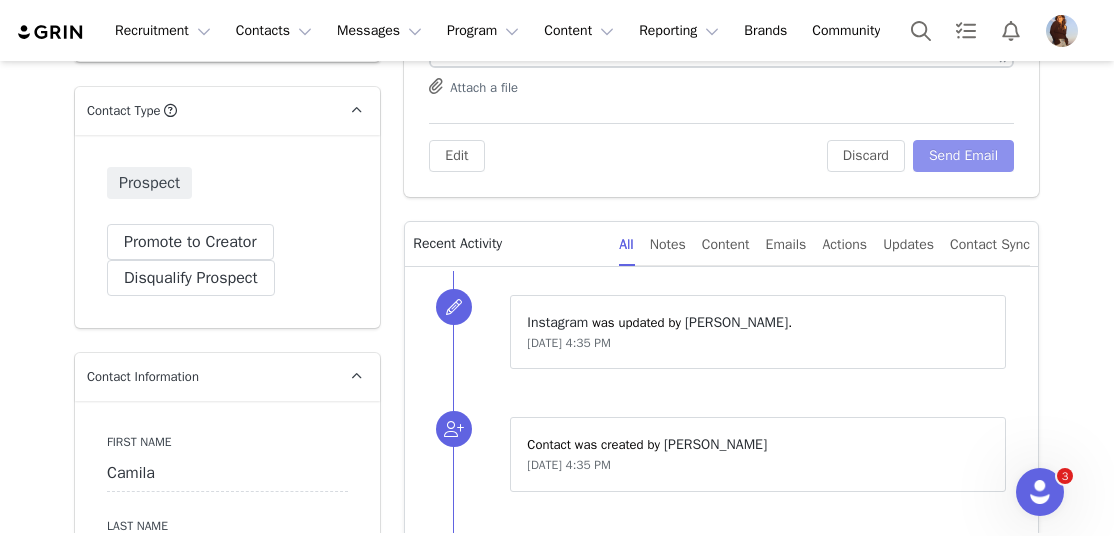 scroll, scrollTop: 0, scrollLeft: 0, axis: both 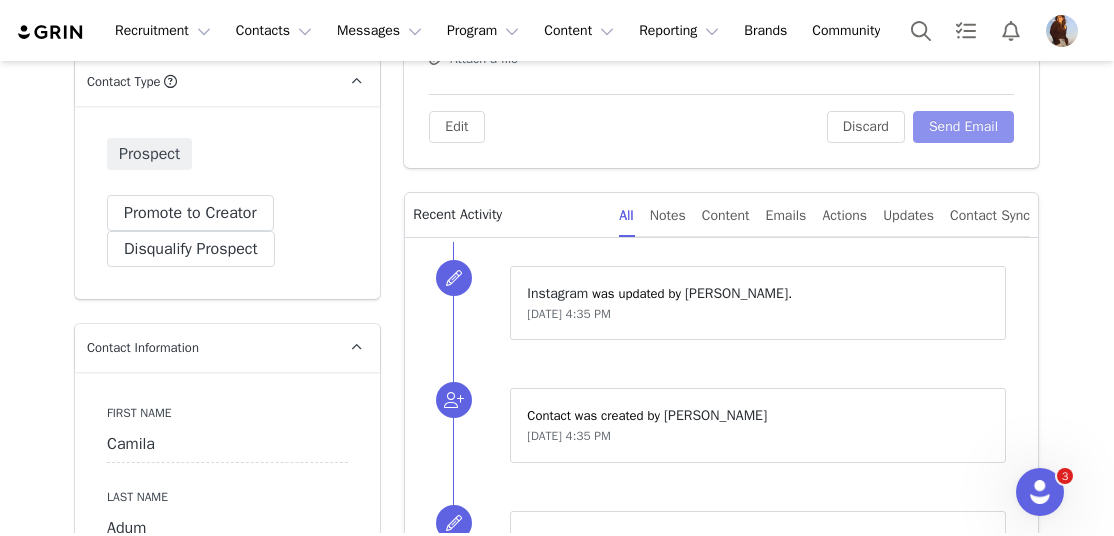 click on "Send Email" at bounding box center [963, 127] 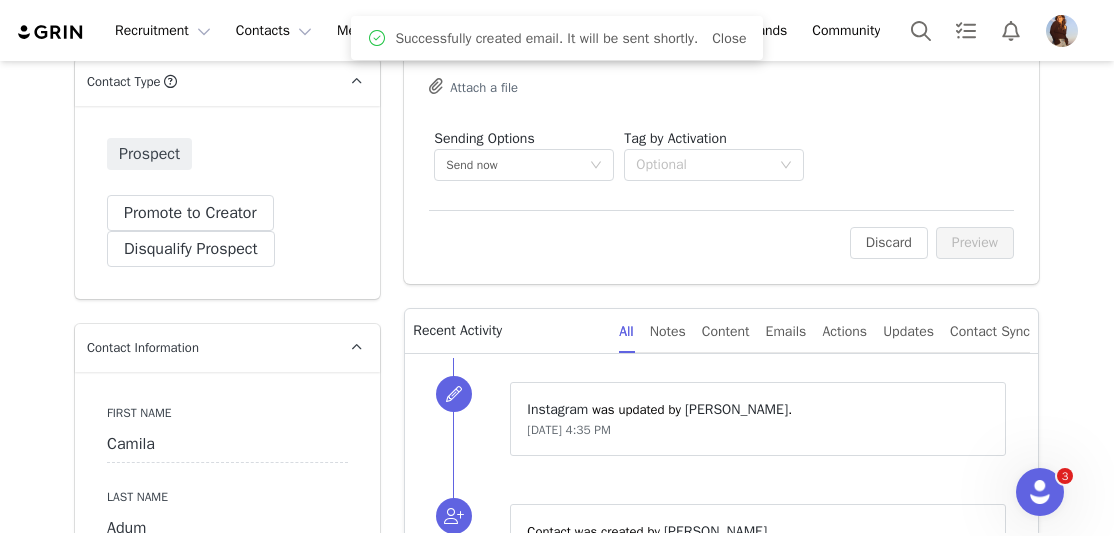 scroll, scrollTop: 0, scrollLeft: 0, axis: both 